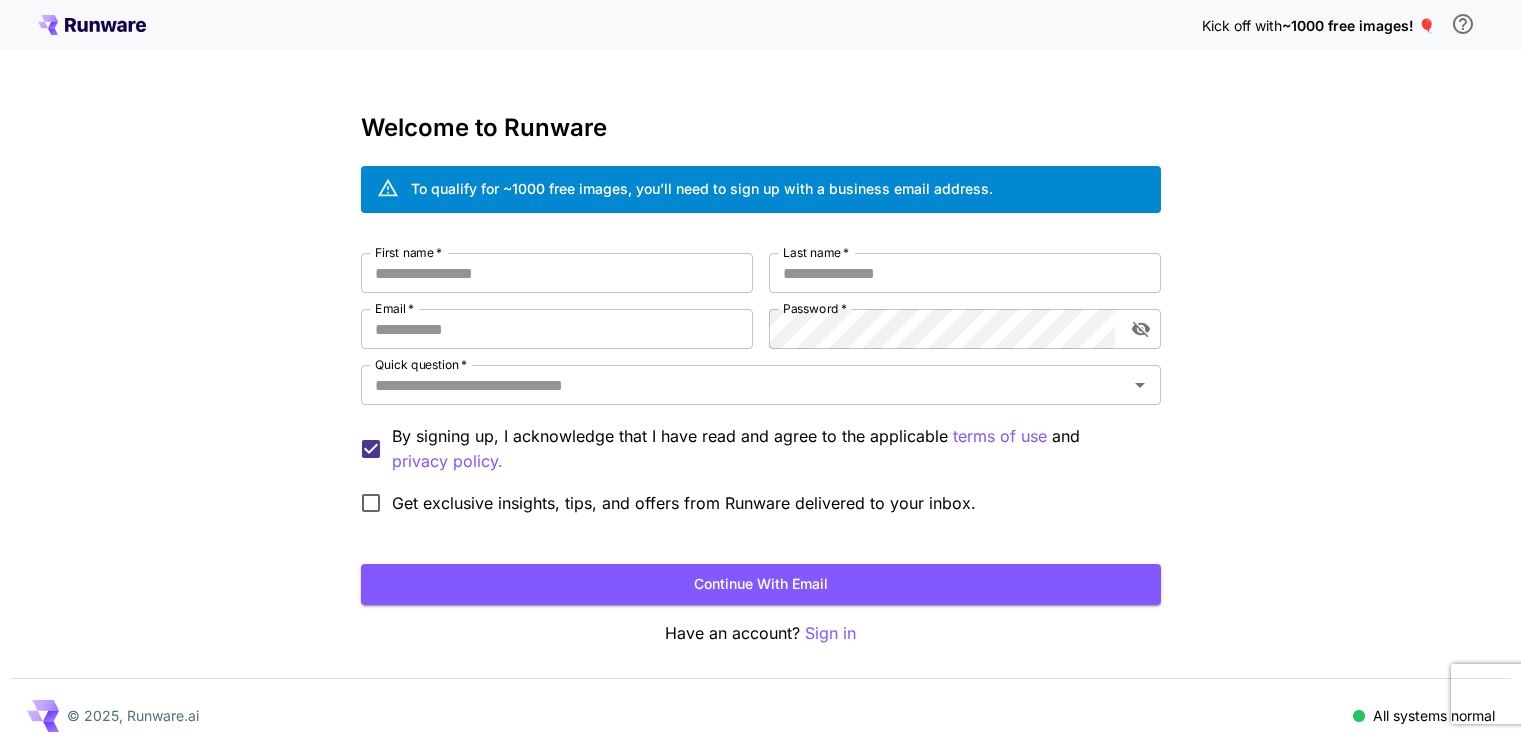 scroll, scrollTop: 0, scrollLeft: 0, axis: both 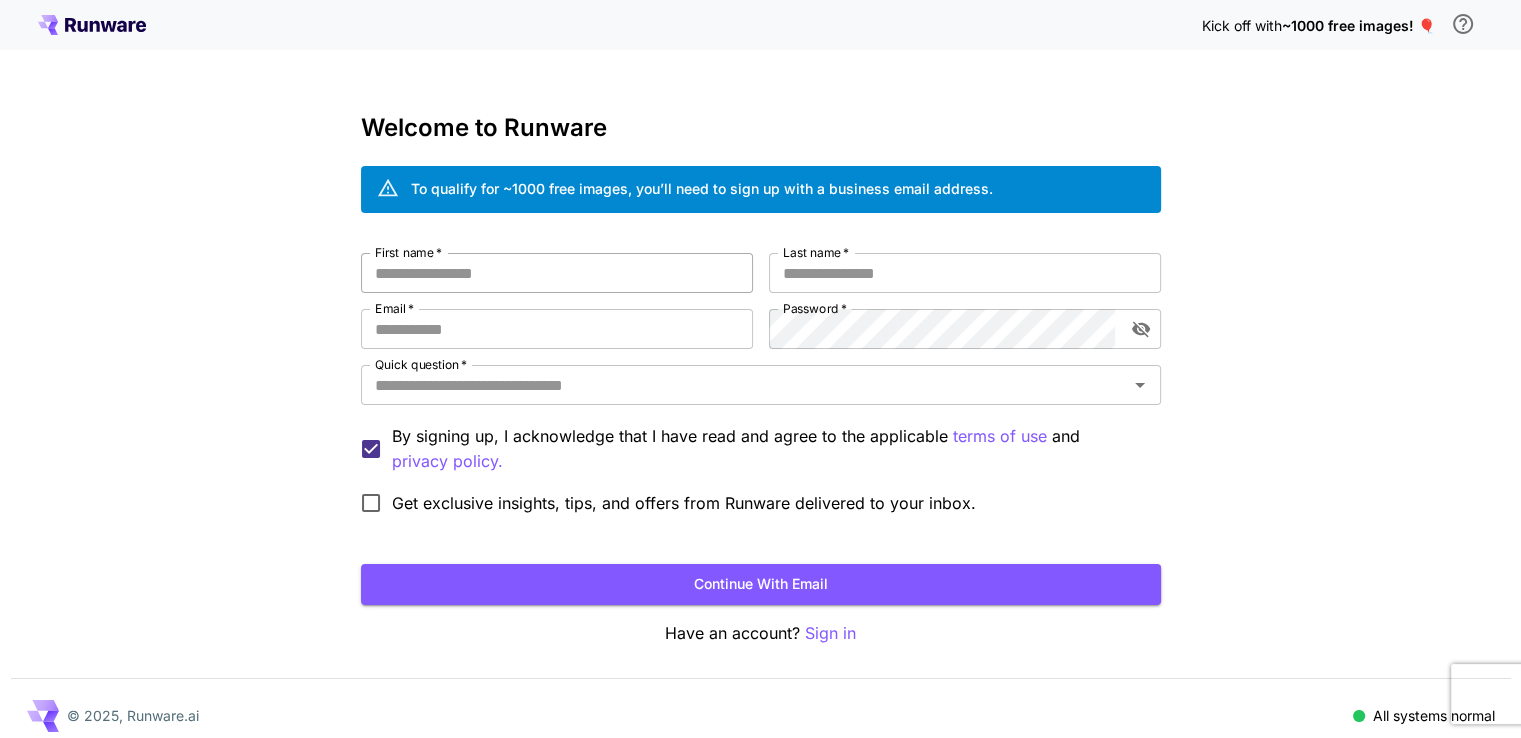click on "First name   *" at bounding box center (557, 273) 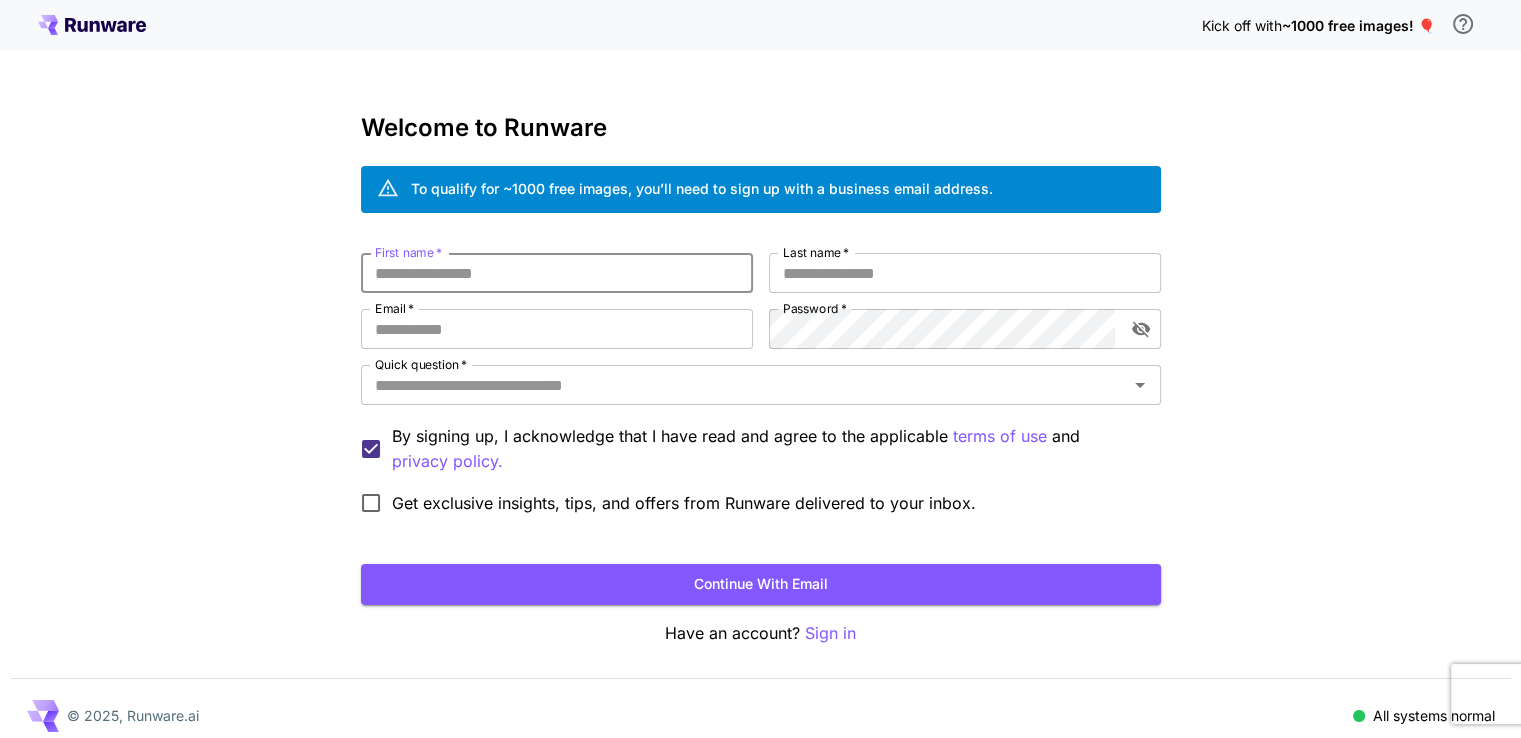 click on "First name   *" at bounding box center (557, 273) 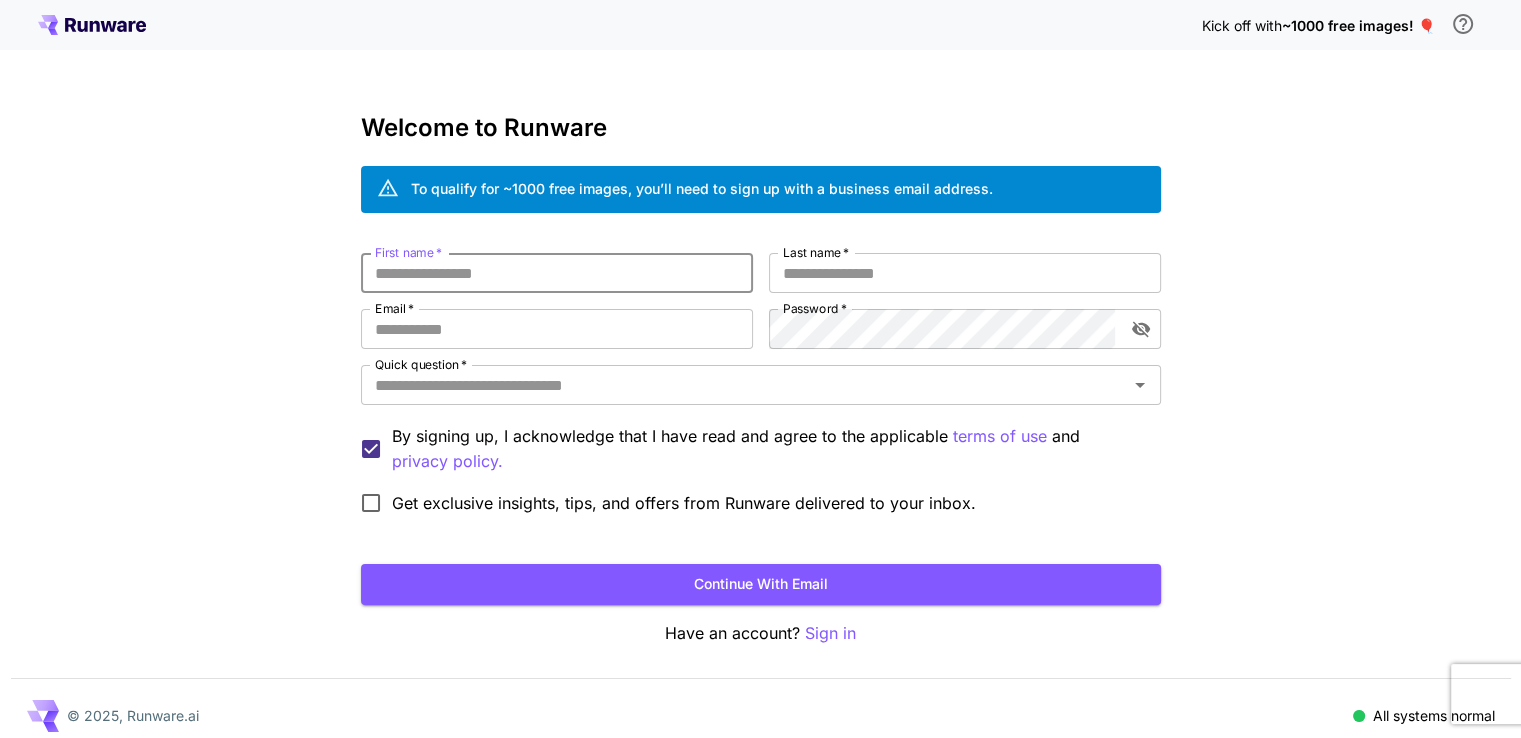 paste on "**********" 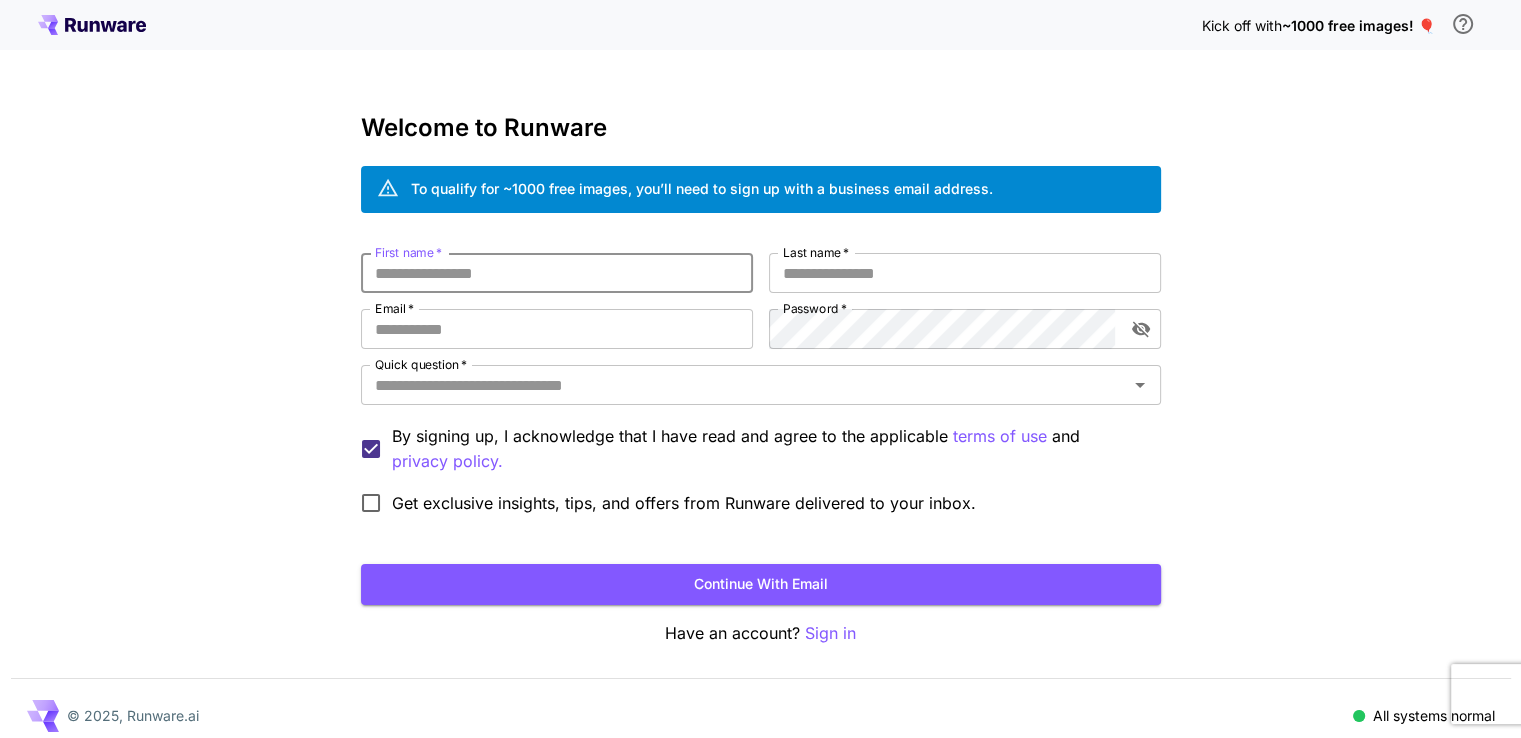 type on "**********" 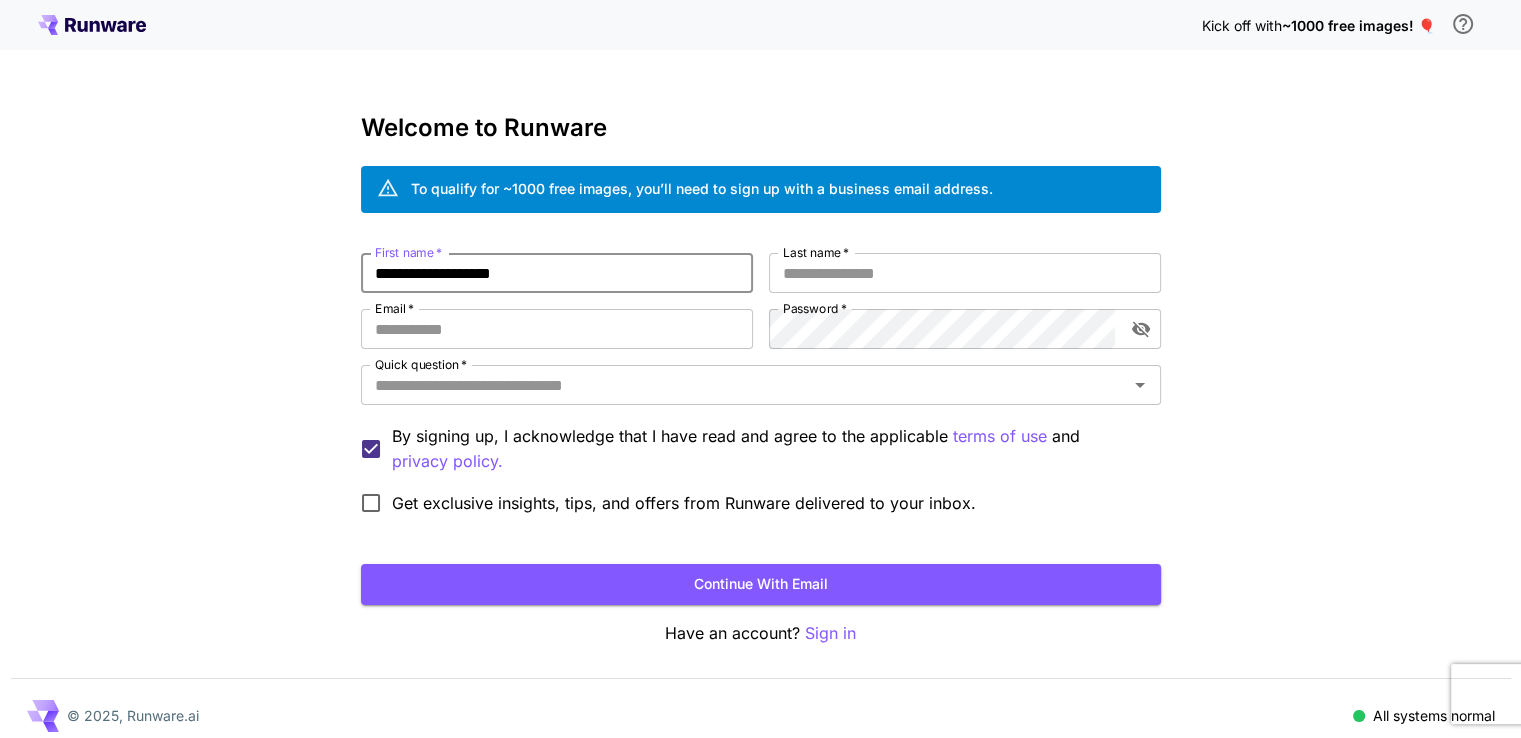 click on "**********" at bounding box center [557, 273] 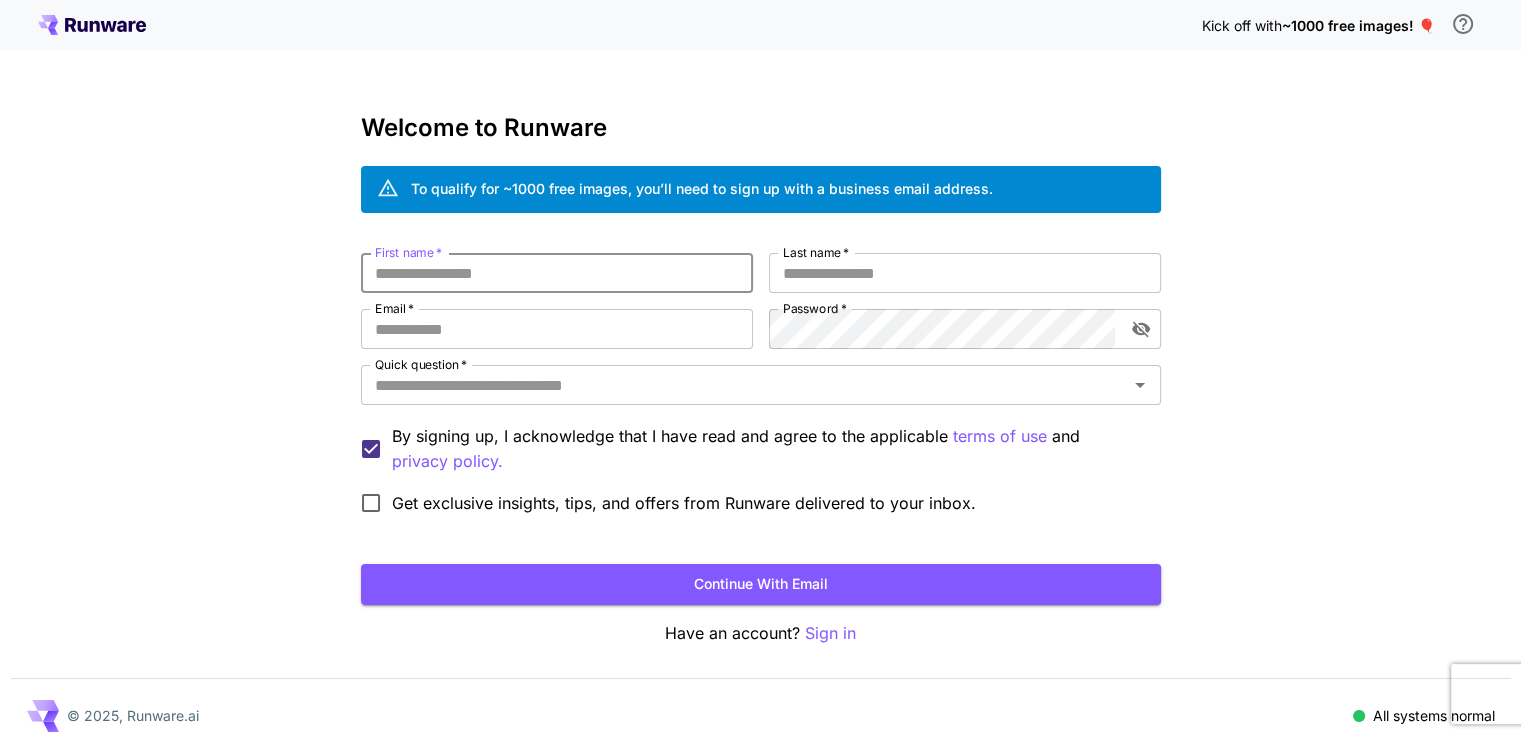 click on "First name   *" at bounding box center [557, 273] 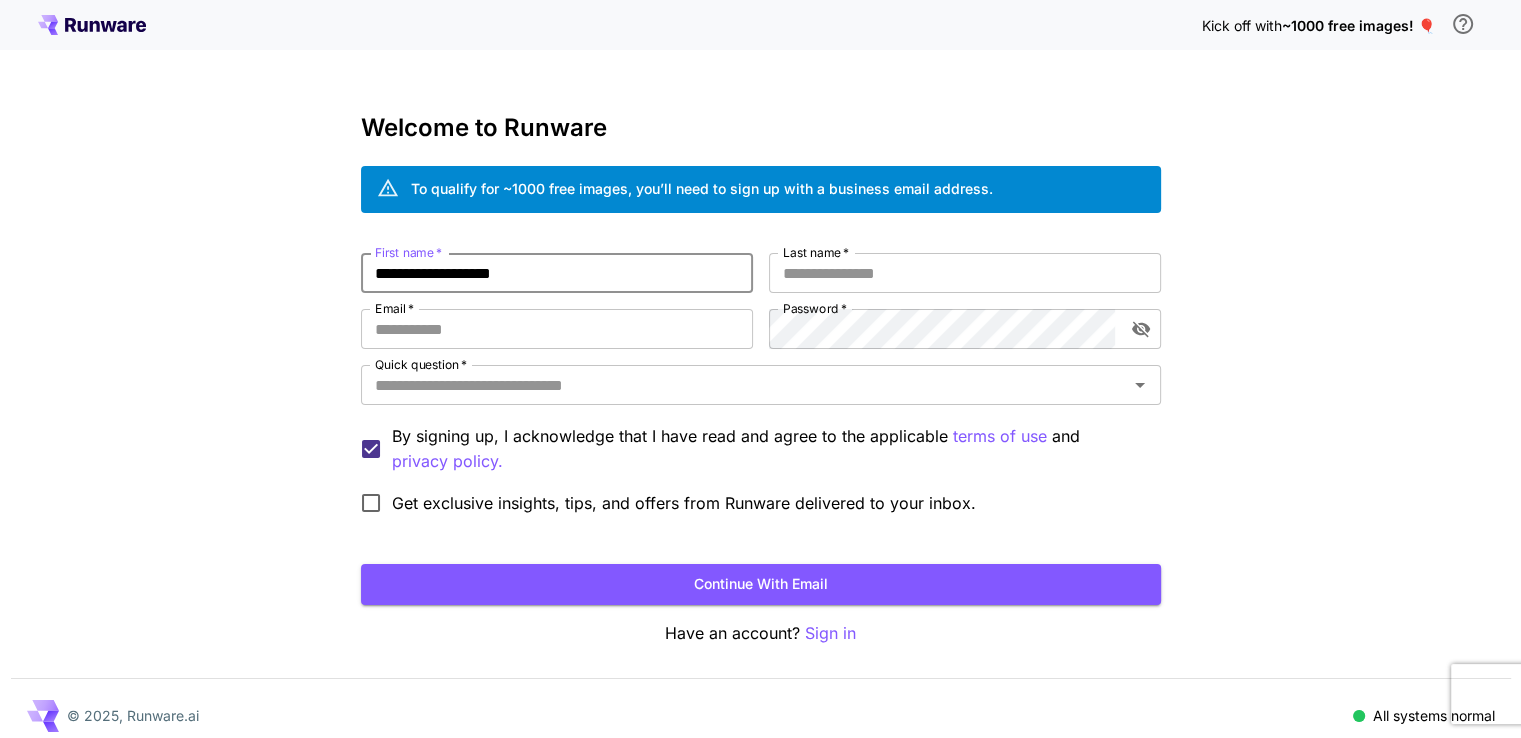 drag, startPoint x: 461, startPoint y: 273, endPoint x: 748, endPoint y: 308, distance: 289.12628 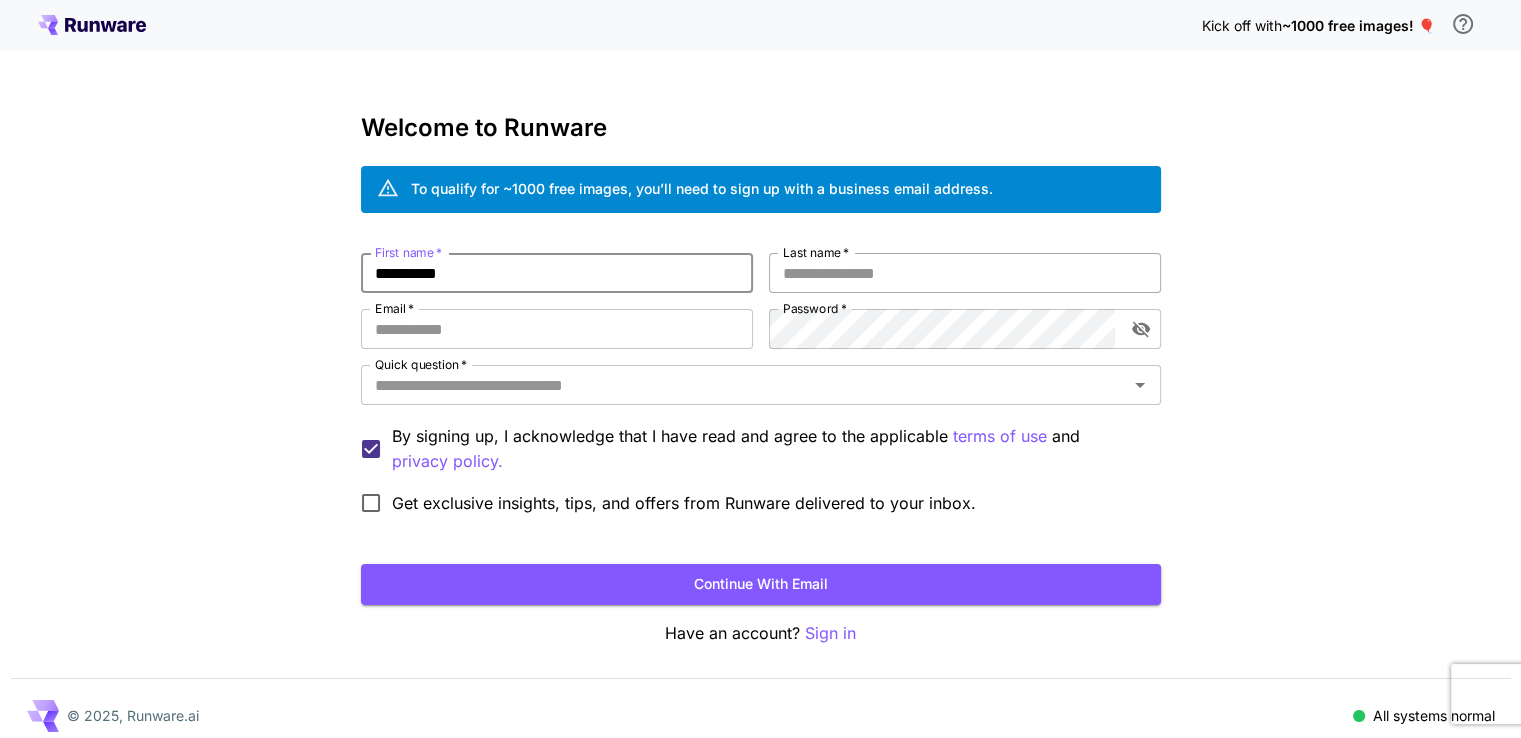 type on "**********" 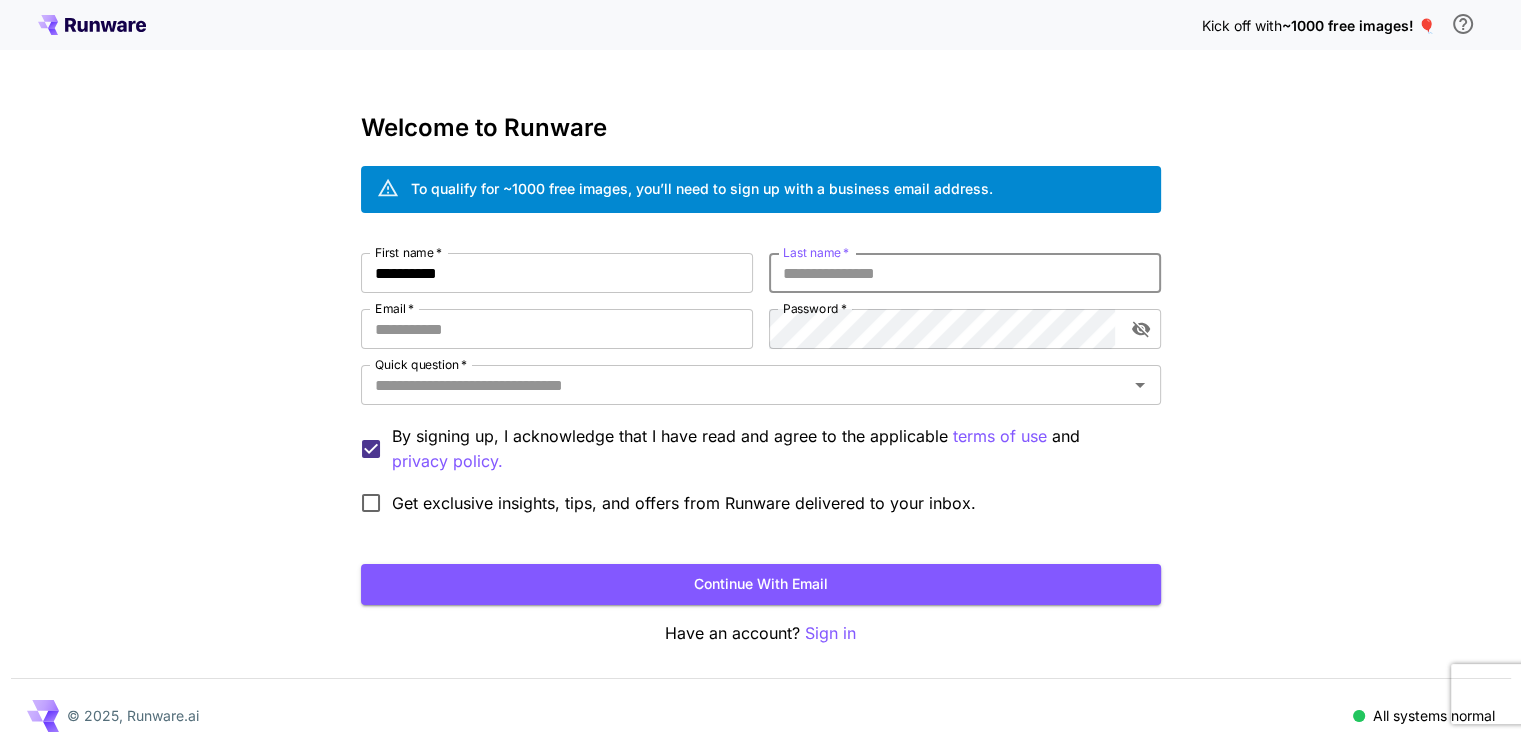 click on "Last name   *" at bounding box center (965, 273) 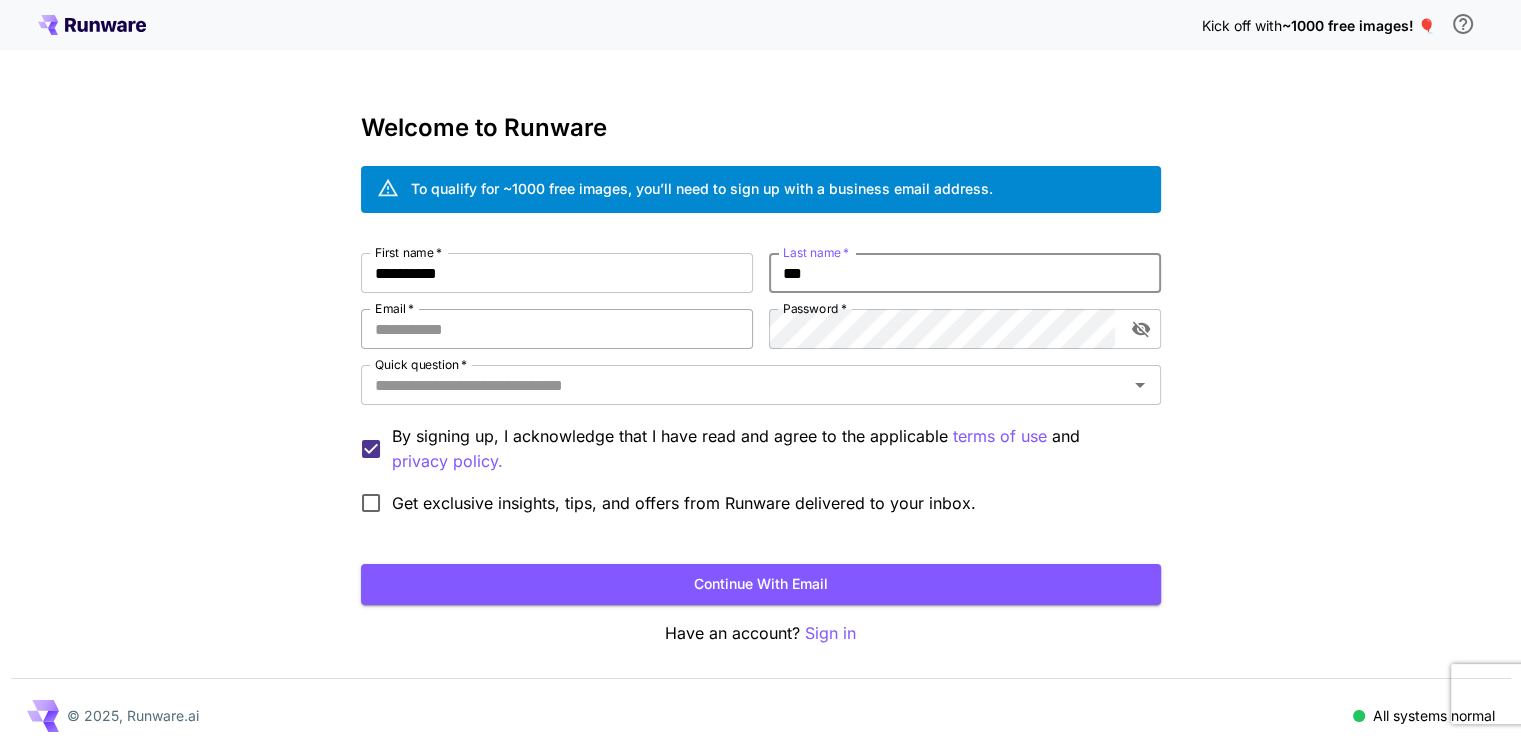 type on "***" 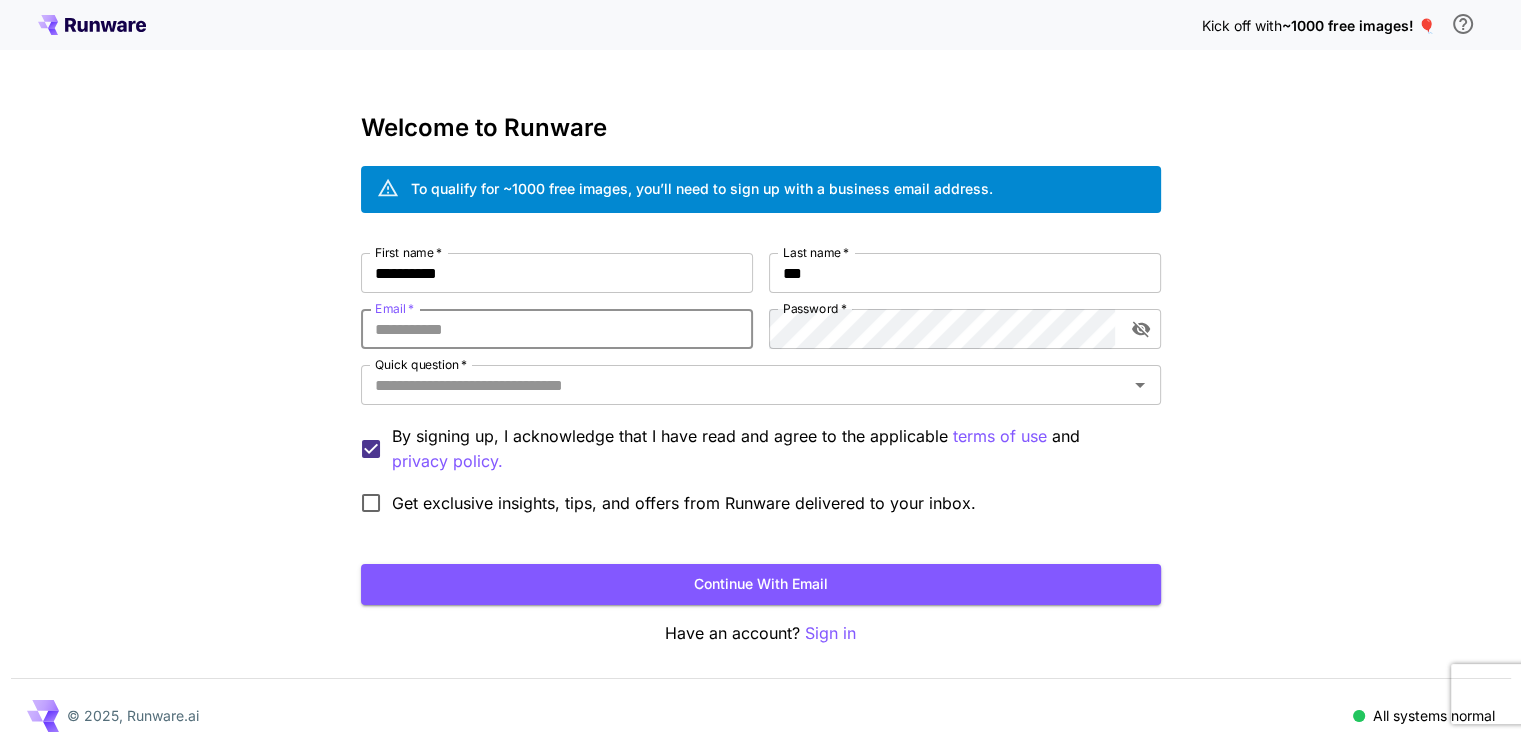 paste on "**********" 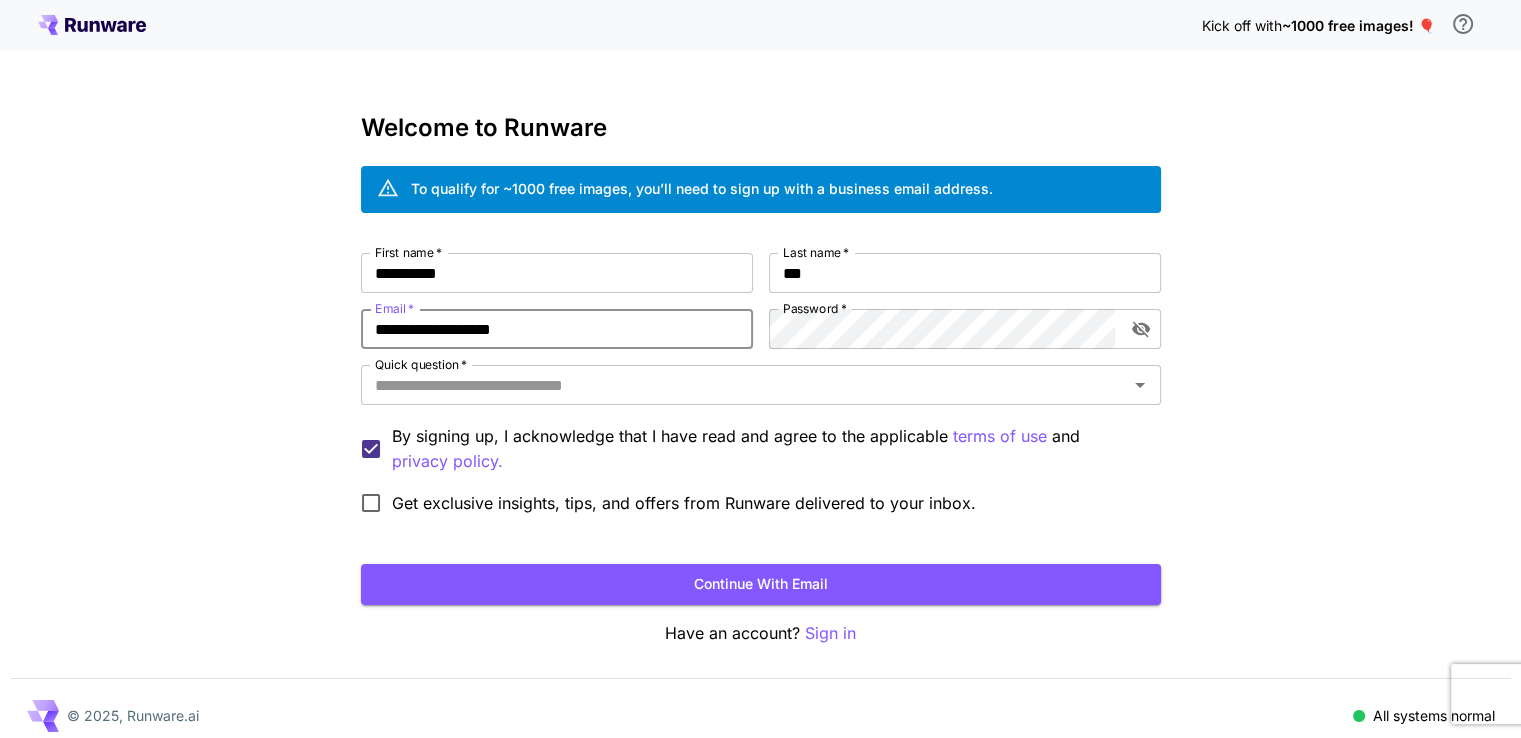 type on "**********" 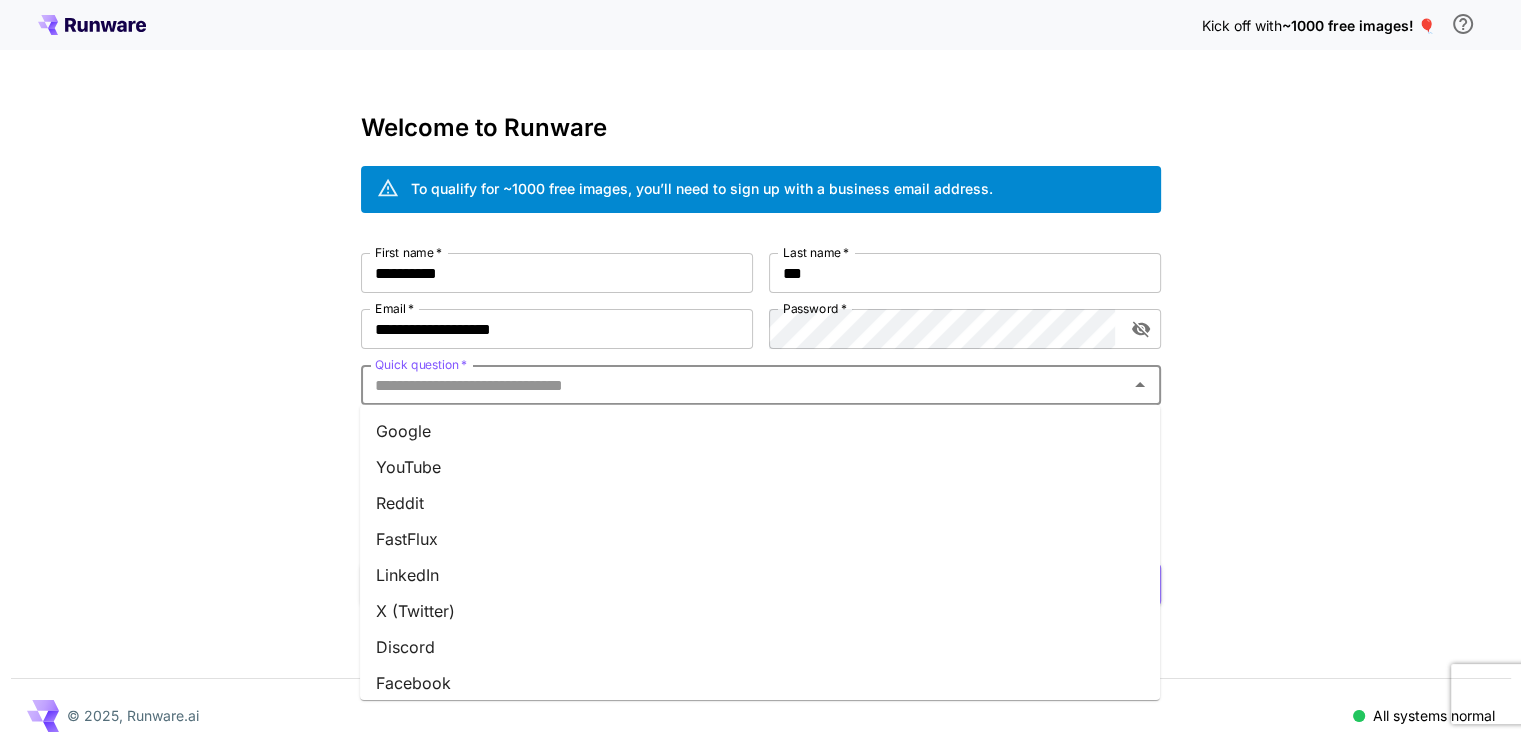 click on "Quick question   *" at bounding box center [744, 385] 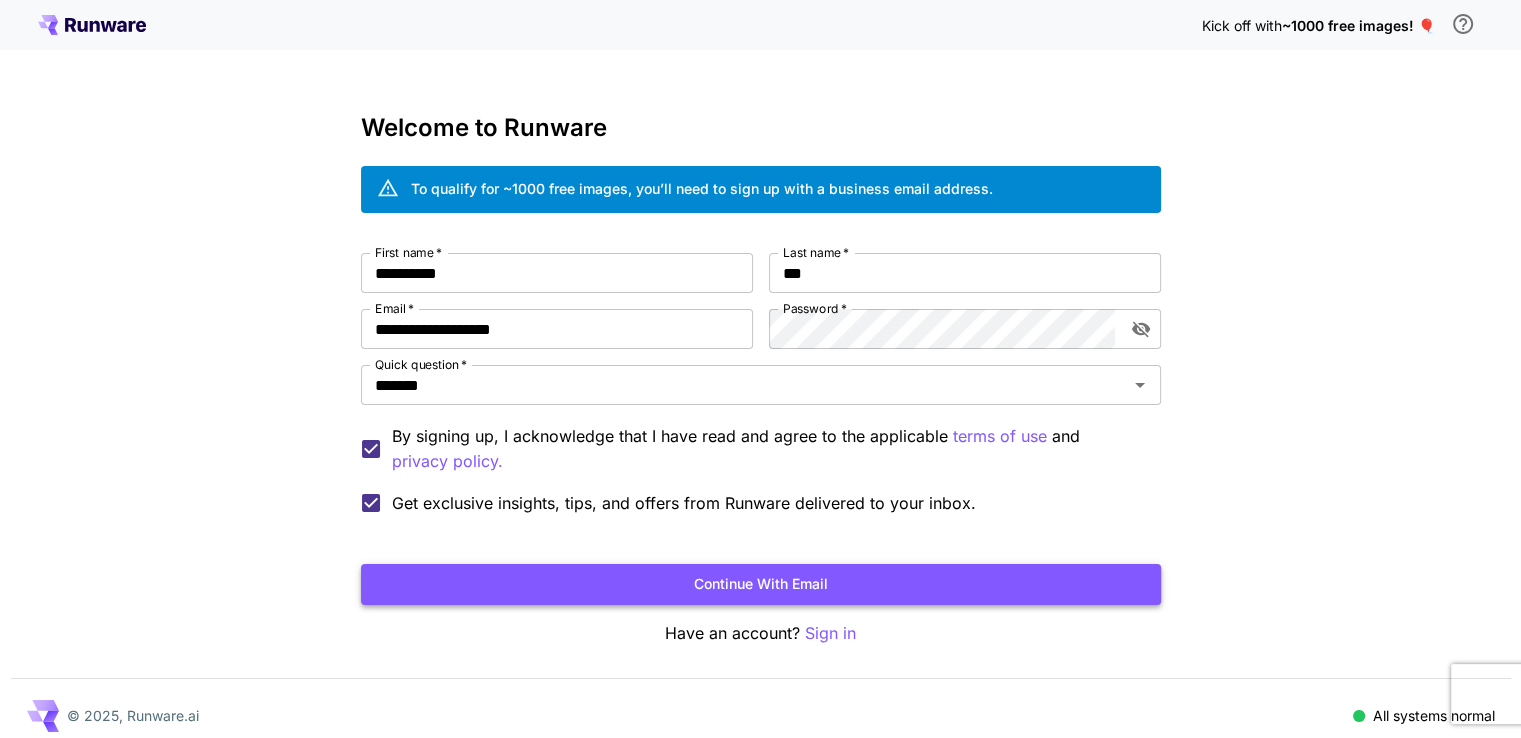 click on "Continue with email" at bounding box center [761, 584] 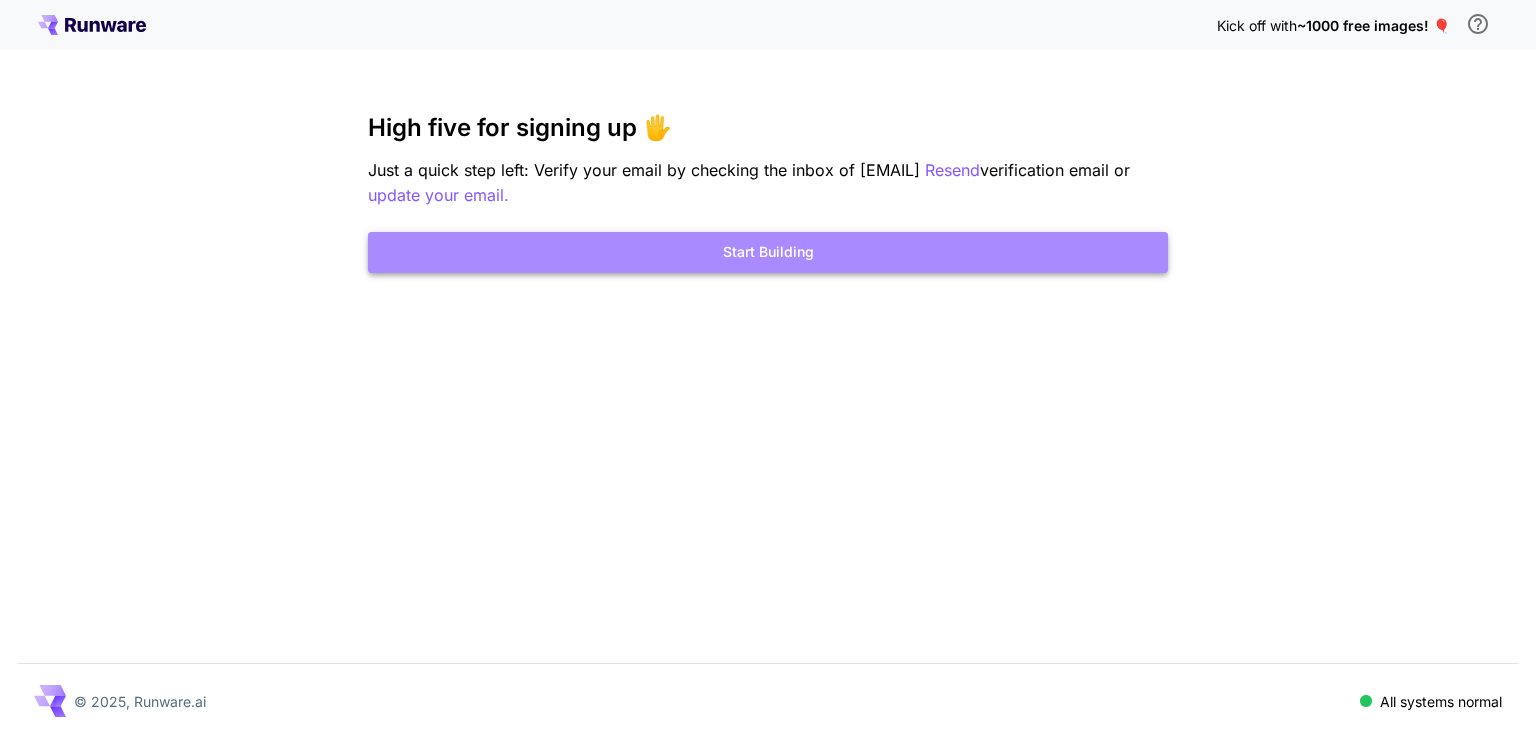 click on "Start Building" at bounding box center (768, 252) 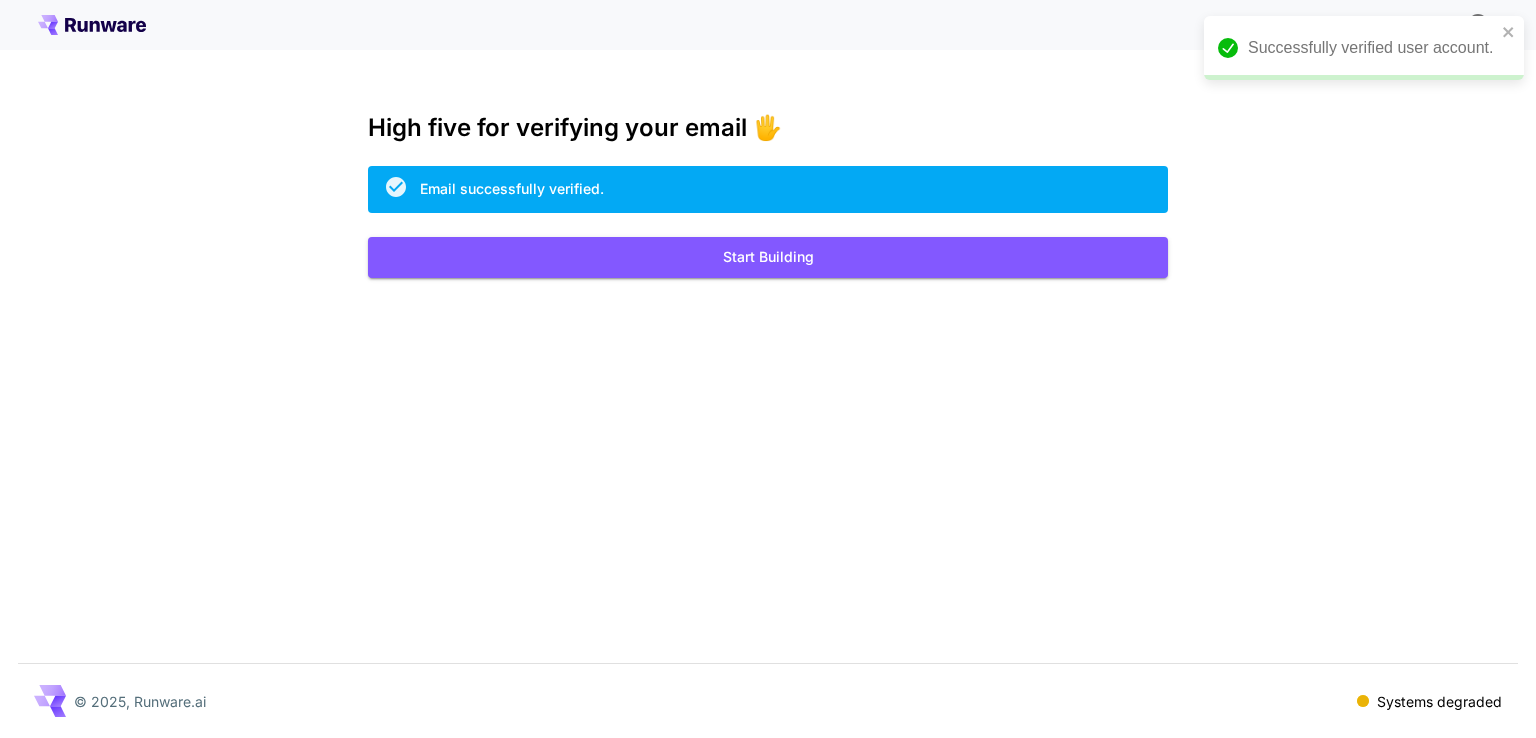 scroll, scrollTop: 0, scrollLeft: 0, axis: both 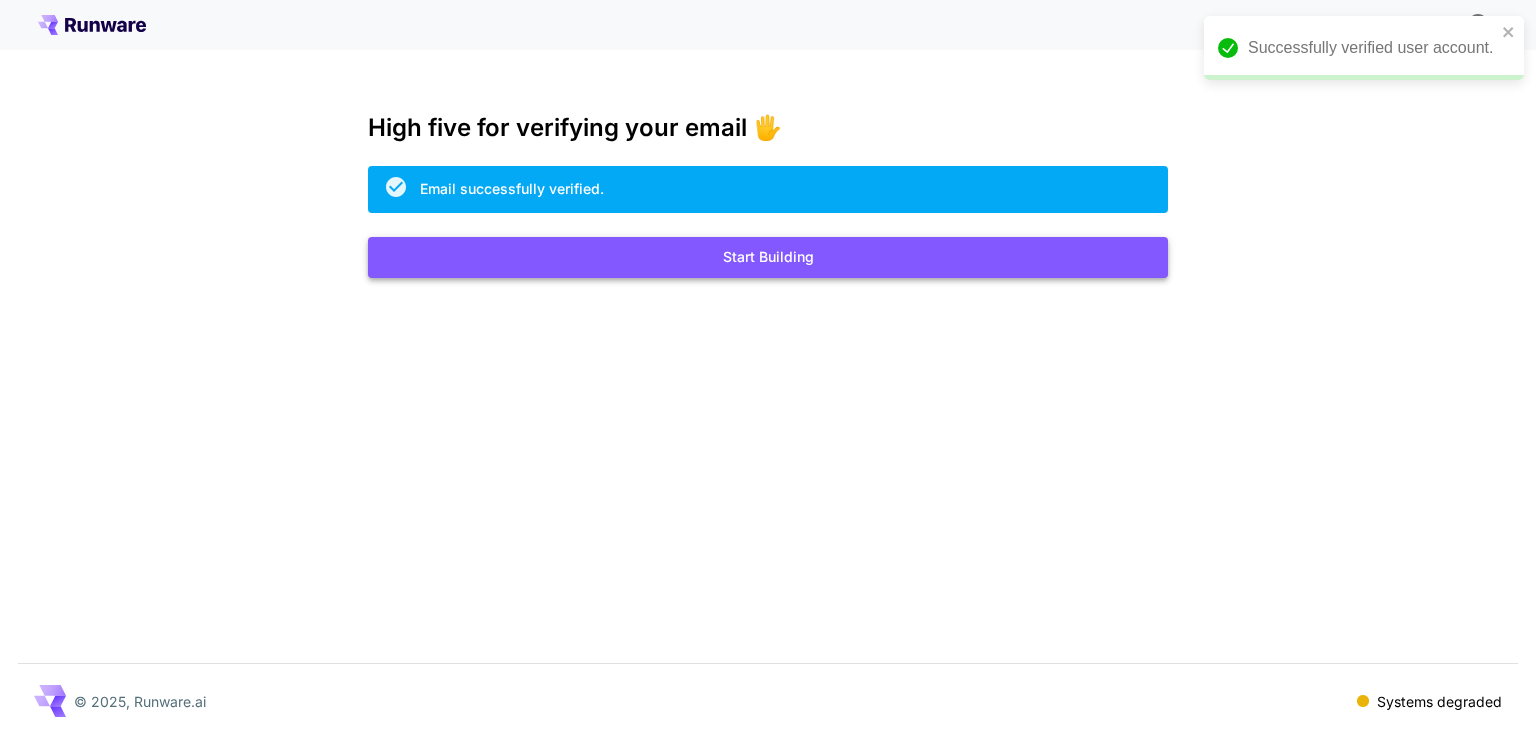 click on "Start Building" at bounding box center (768, 257) 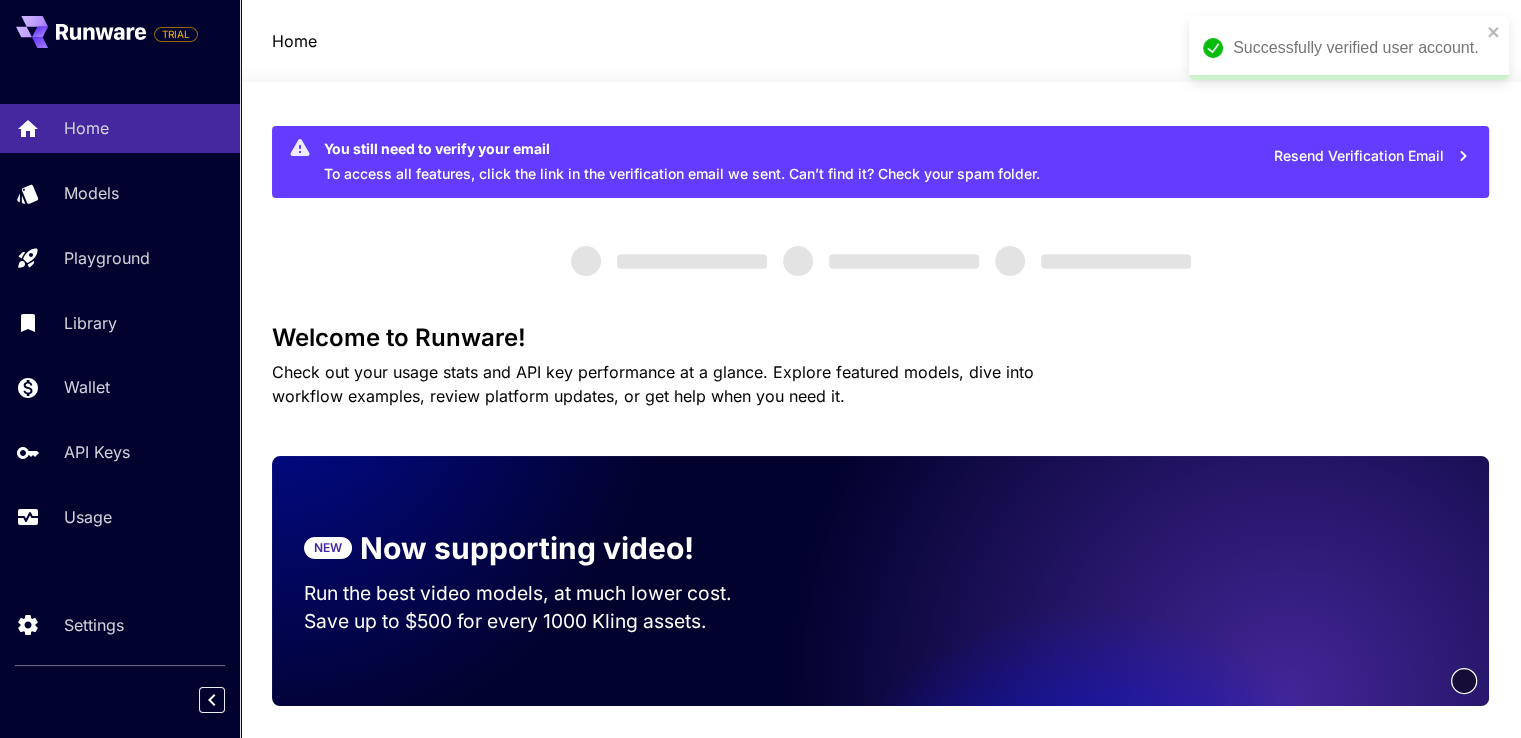 click on "Successfully verified user account." at bounding box center (1342, 48) 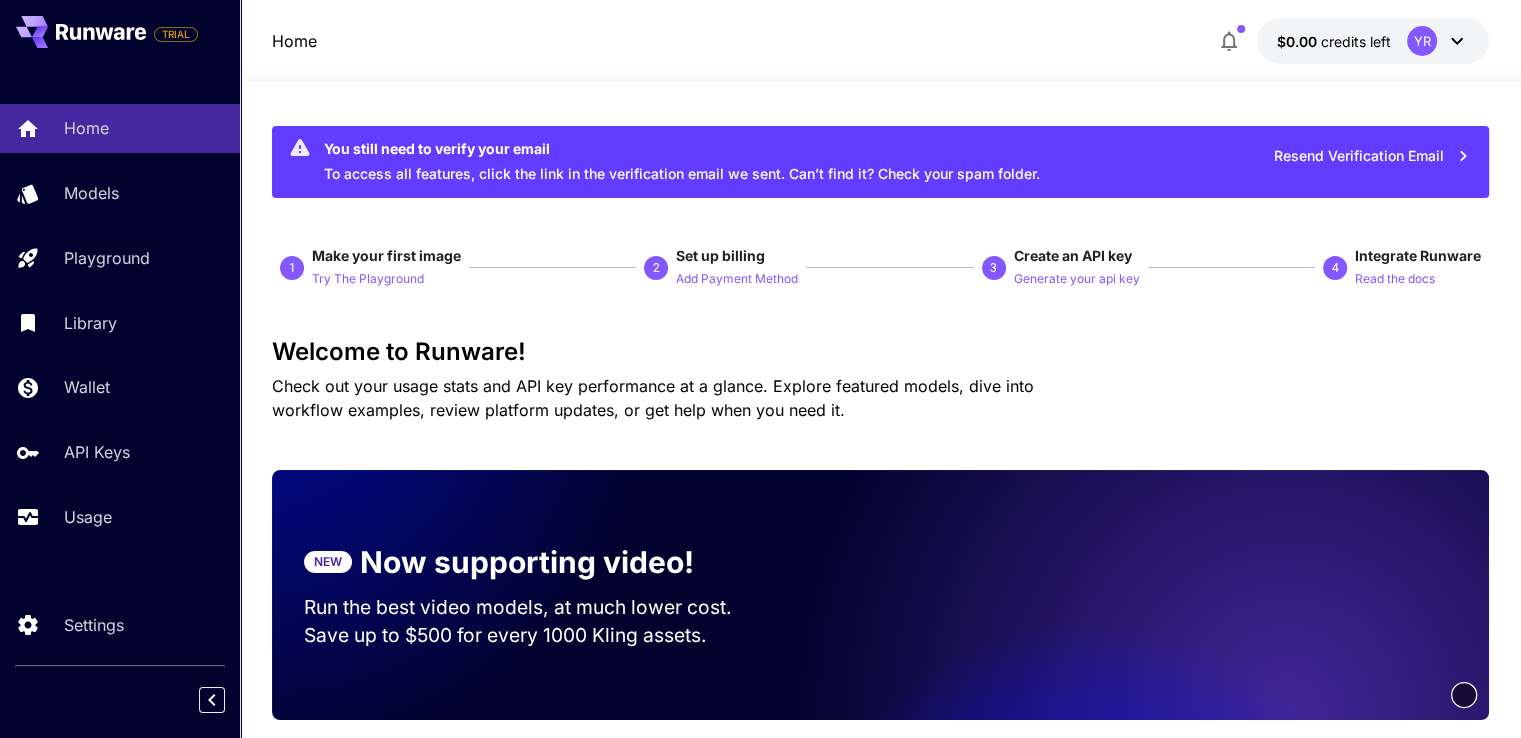 click on "$0.00    credits left  YR" at bounding box center [1373, 41] 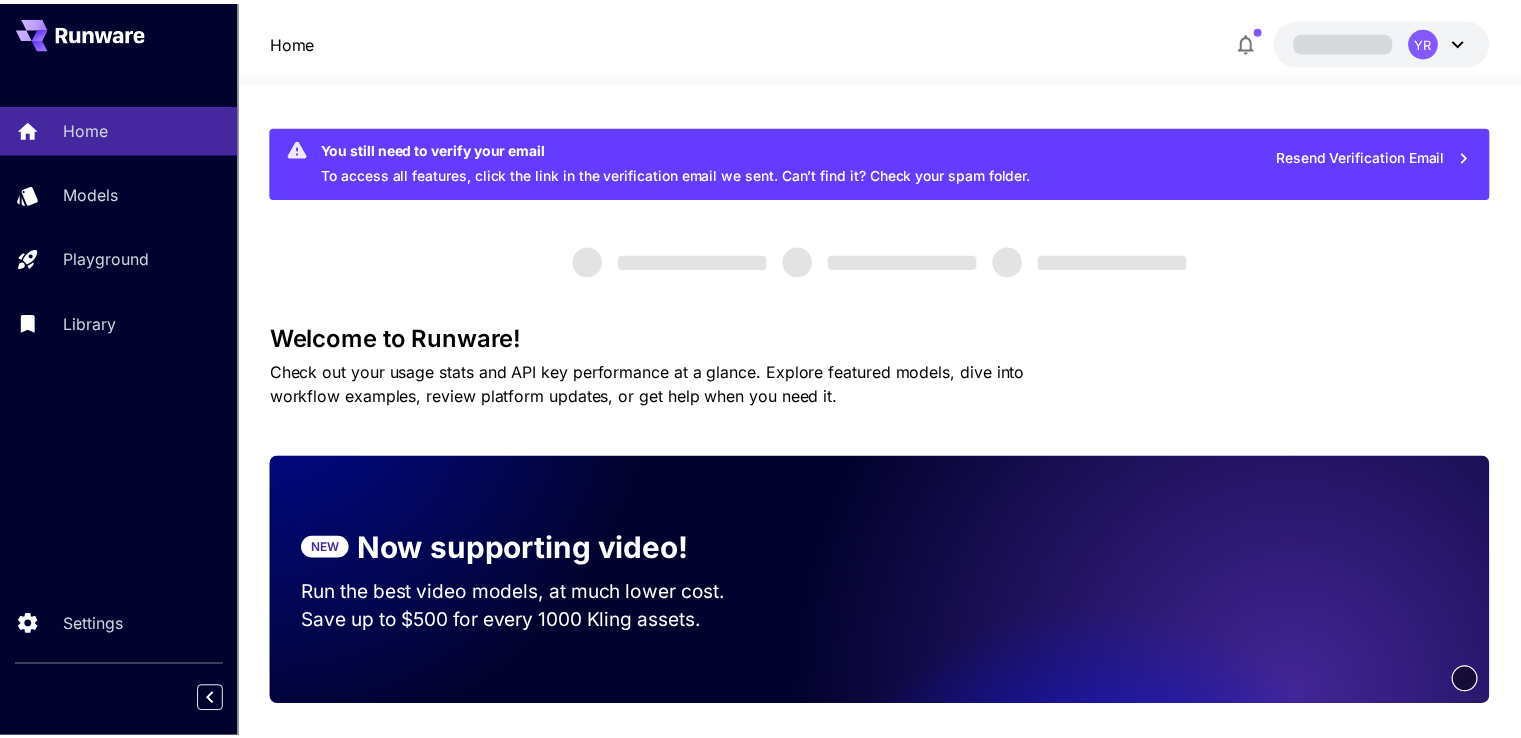 scroll, scrollTop: 0, scrollLeft: 0, axis: both 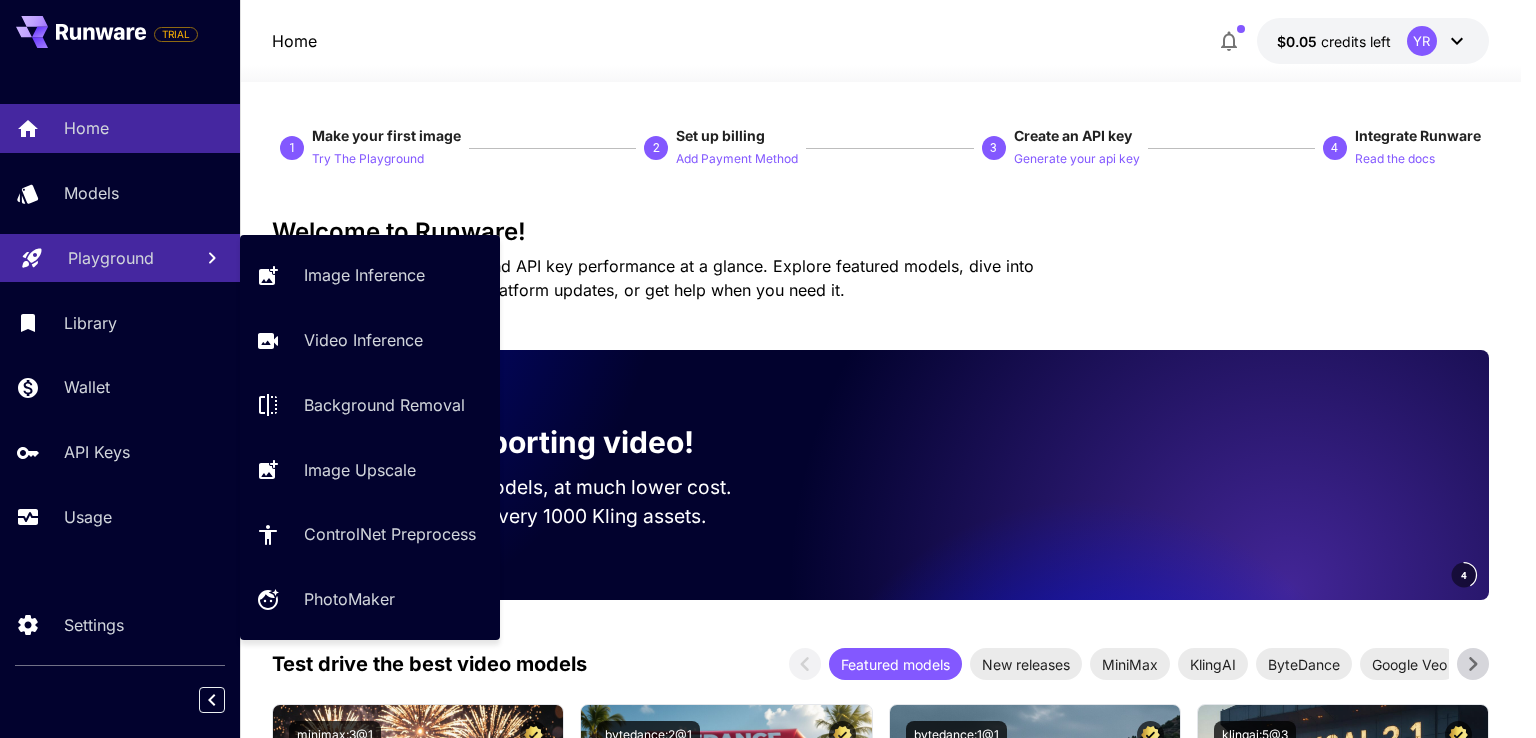 click on "Playground" at bounding box center (111, 258) 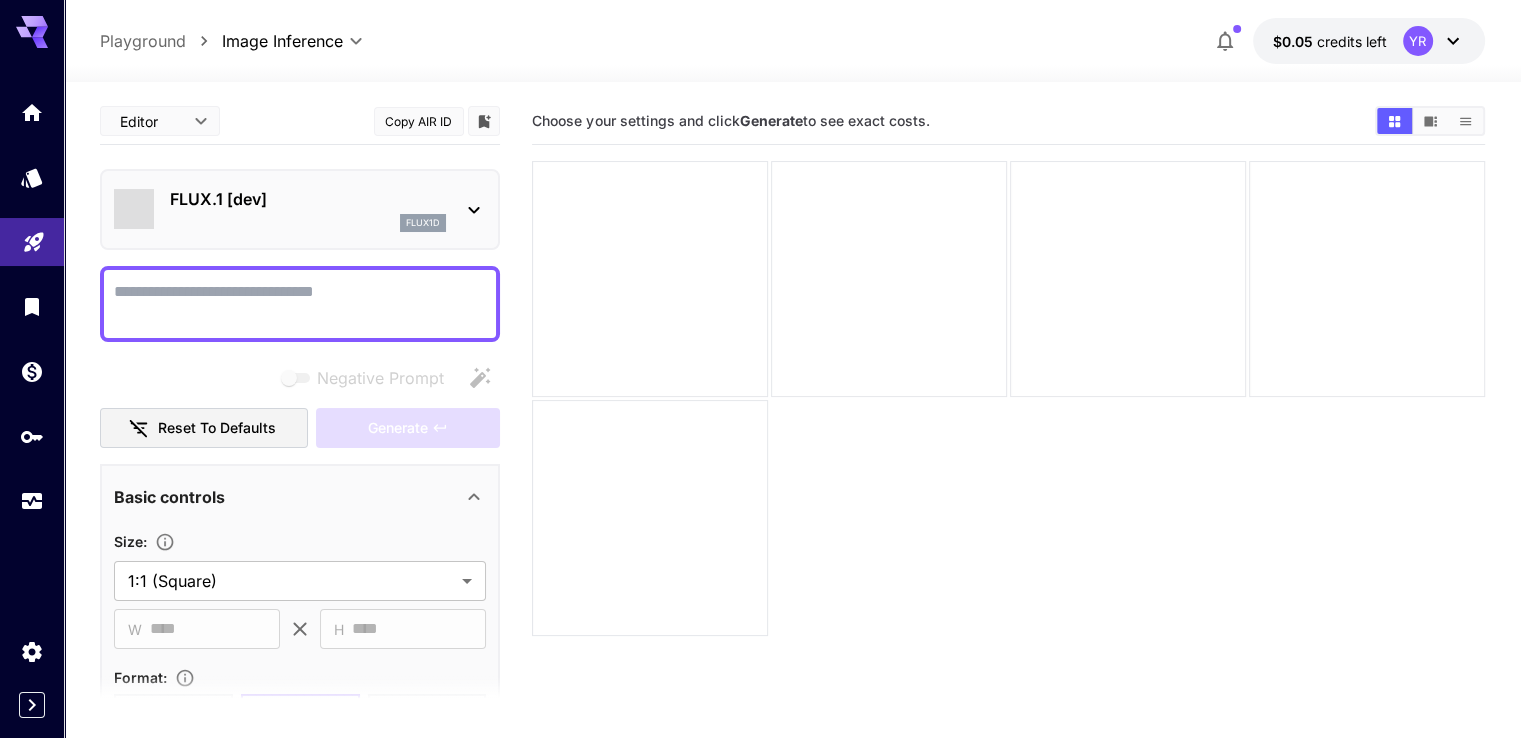 click on "Negative Prompt" at bounding box center [300, 304] 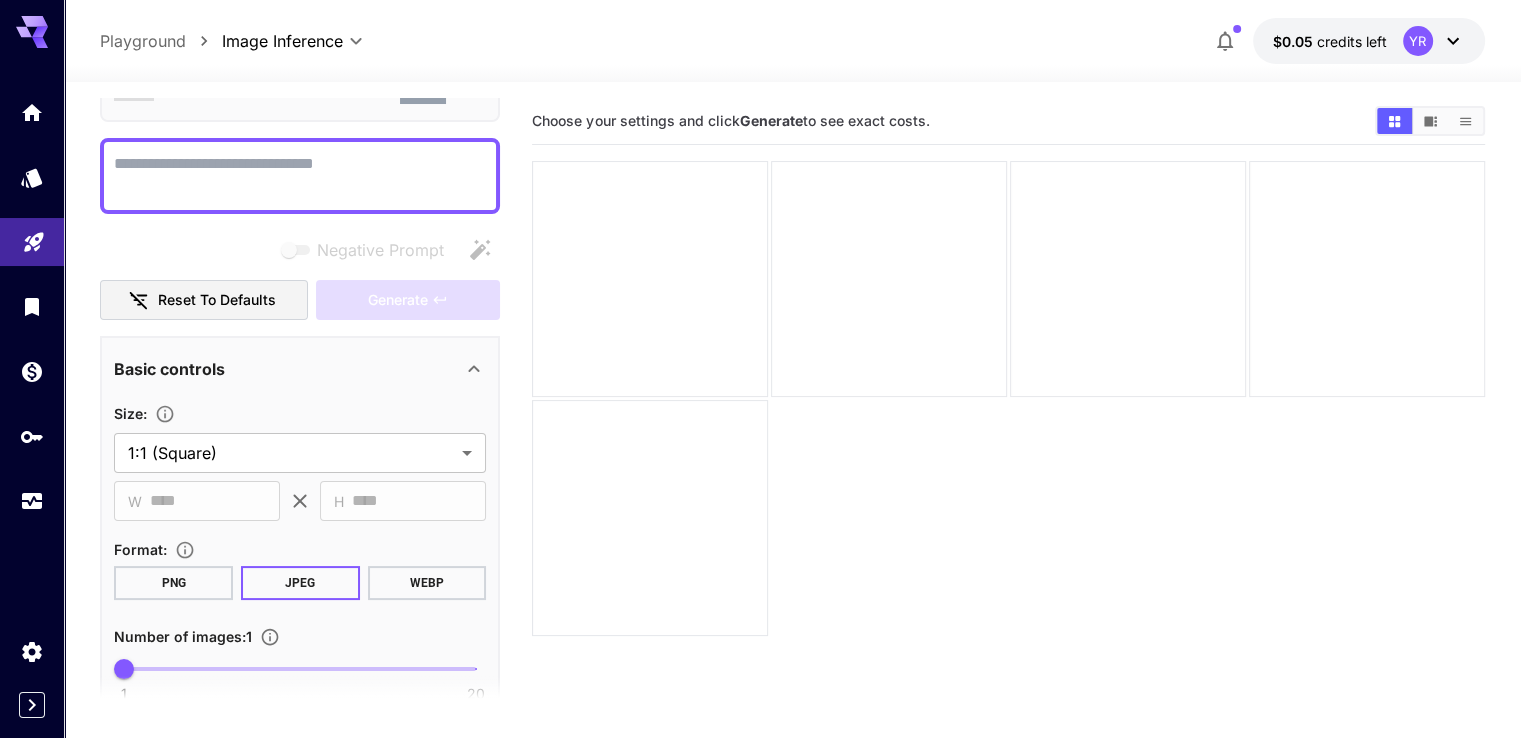 scroll, scrollTop: 300, scrollLeft: 0, axis: vertical 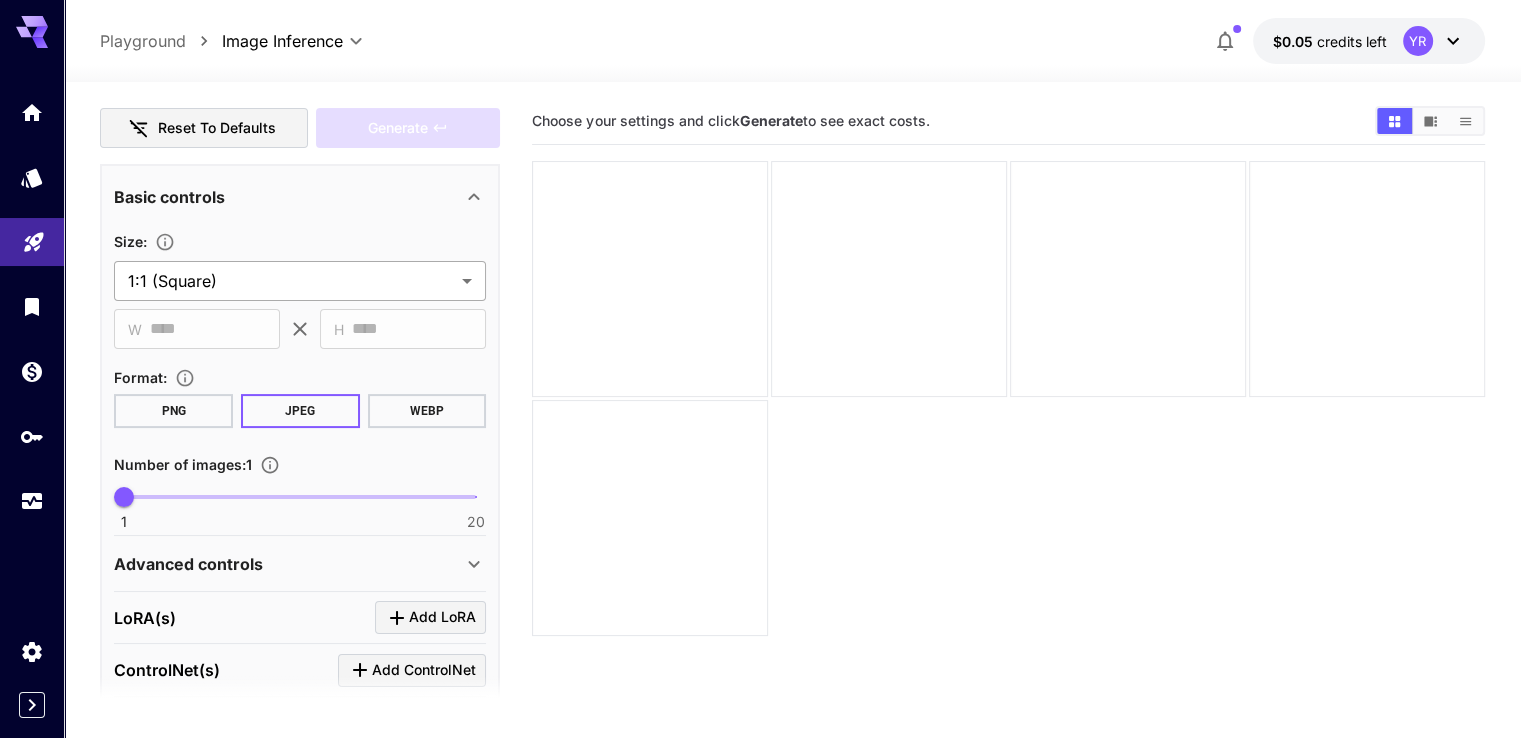 click on "**********" at bounding box center [760, 448] 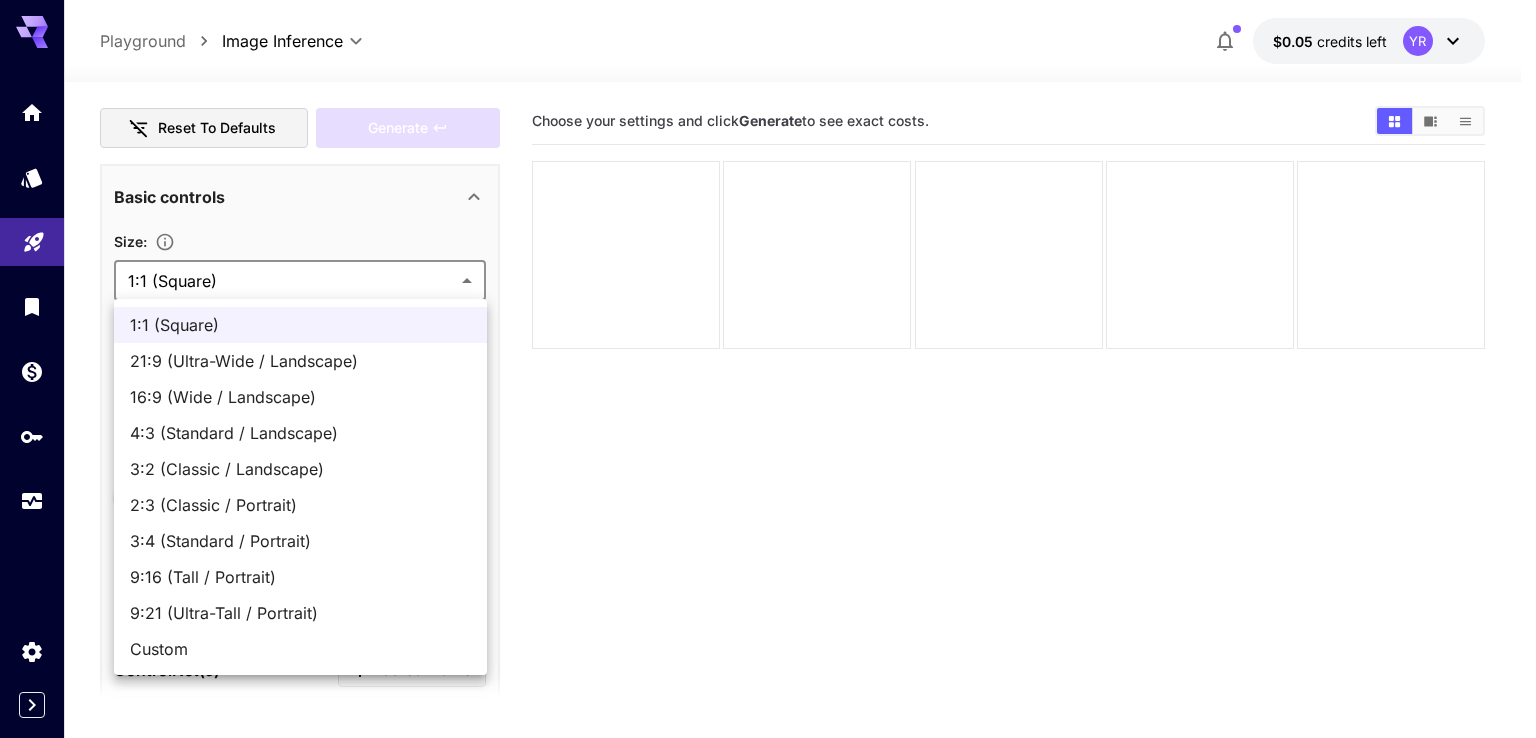 click on "16:9 (Wide / Landscape)" at bounding box center [300, 397] 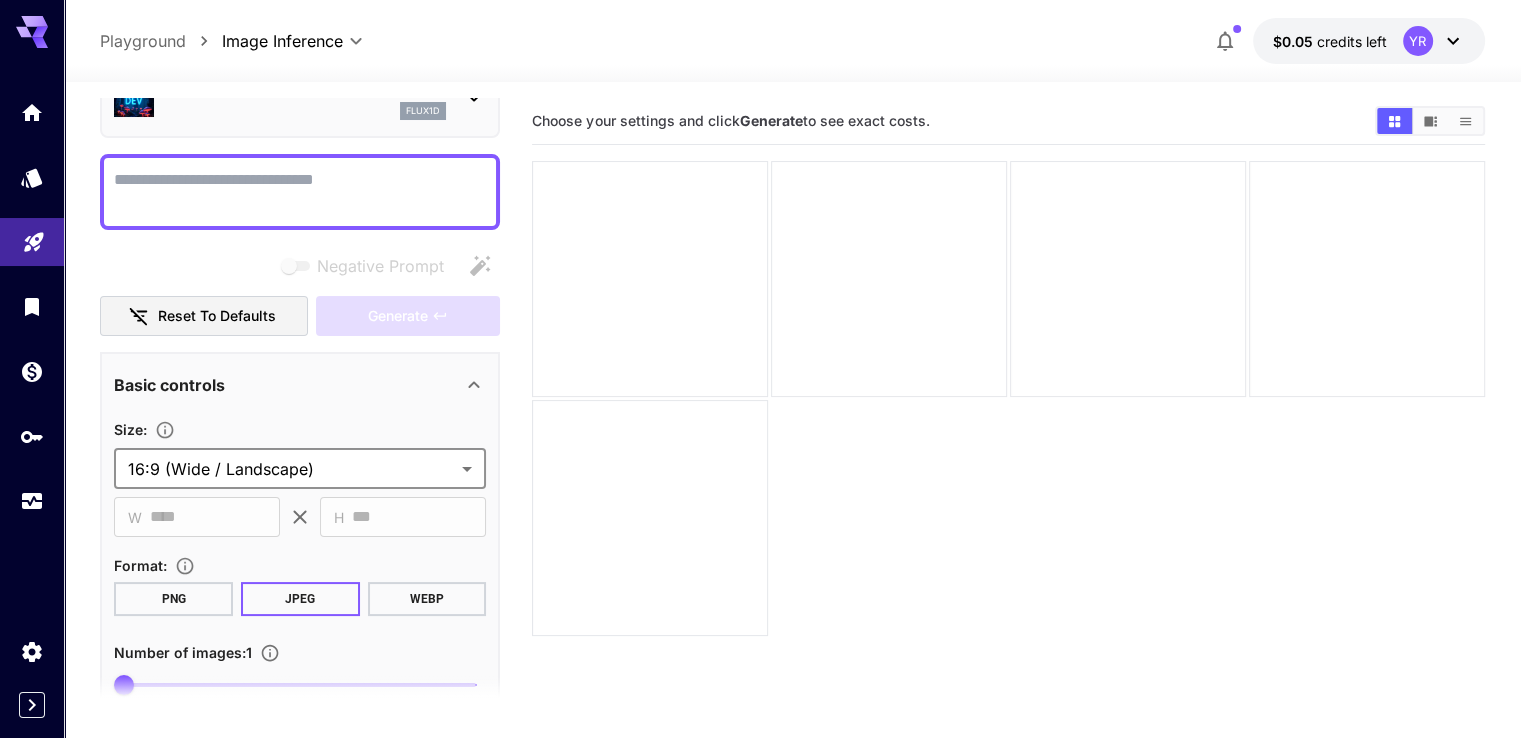 scroll, scrollTop: 100, scrollLeft: 0, axis: vertical 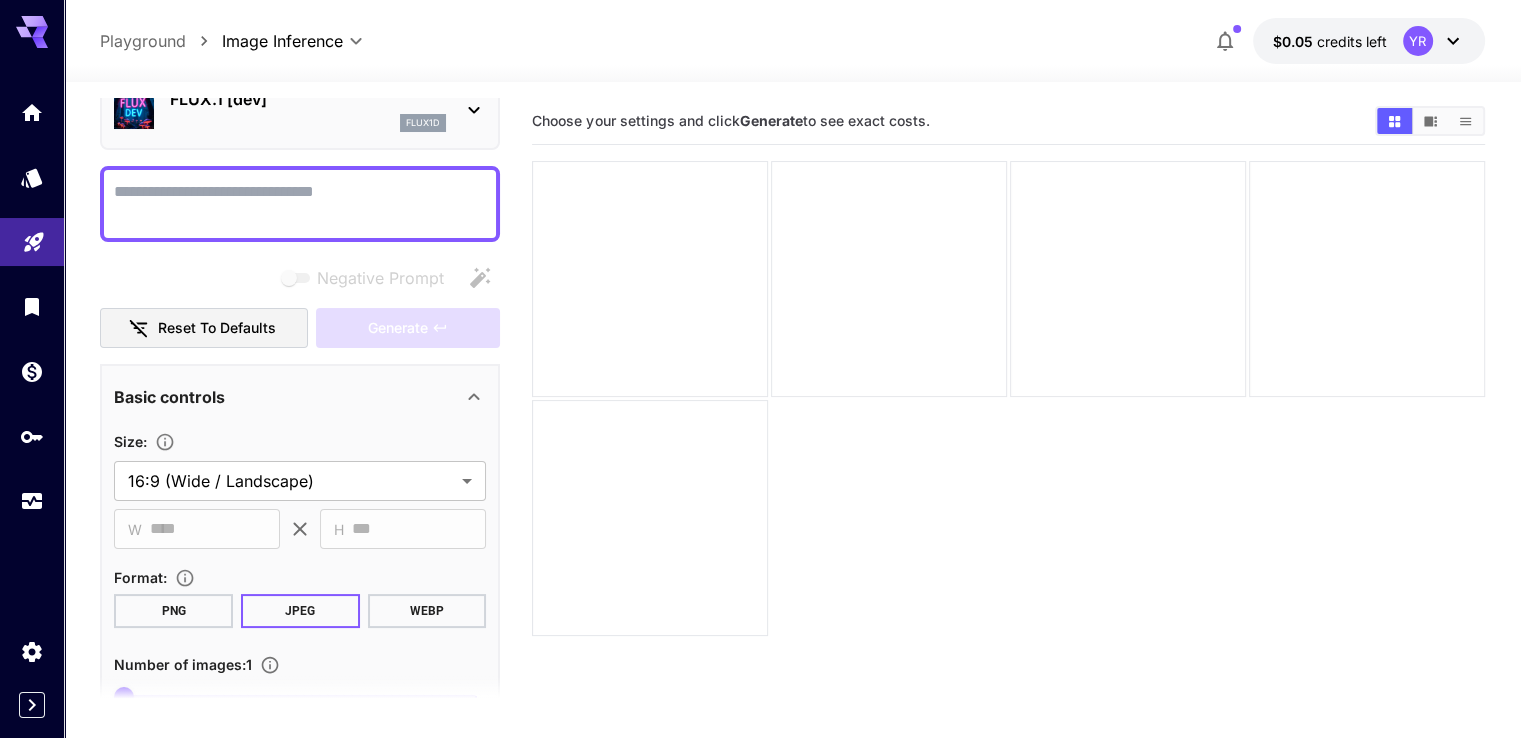 click on "Negative Prompt" at bounding box center [300, 204] 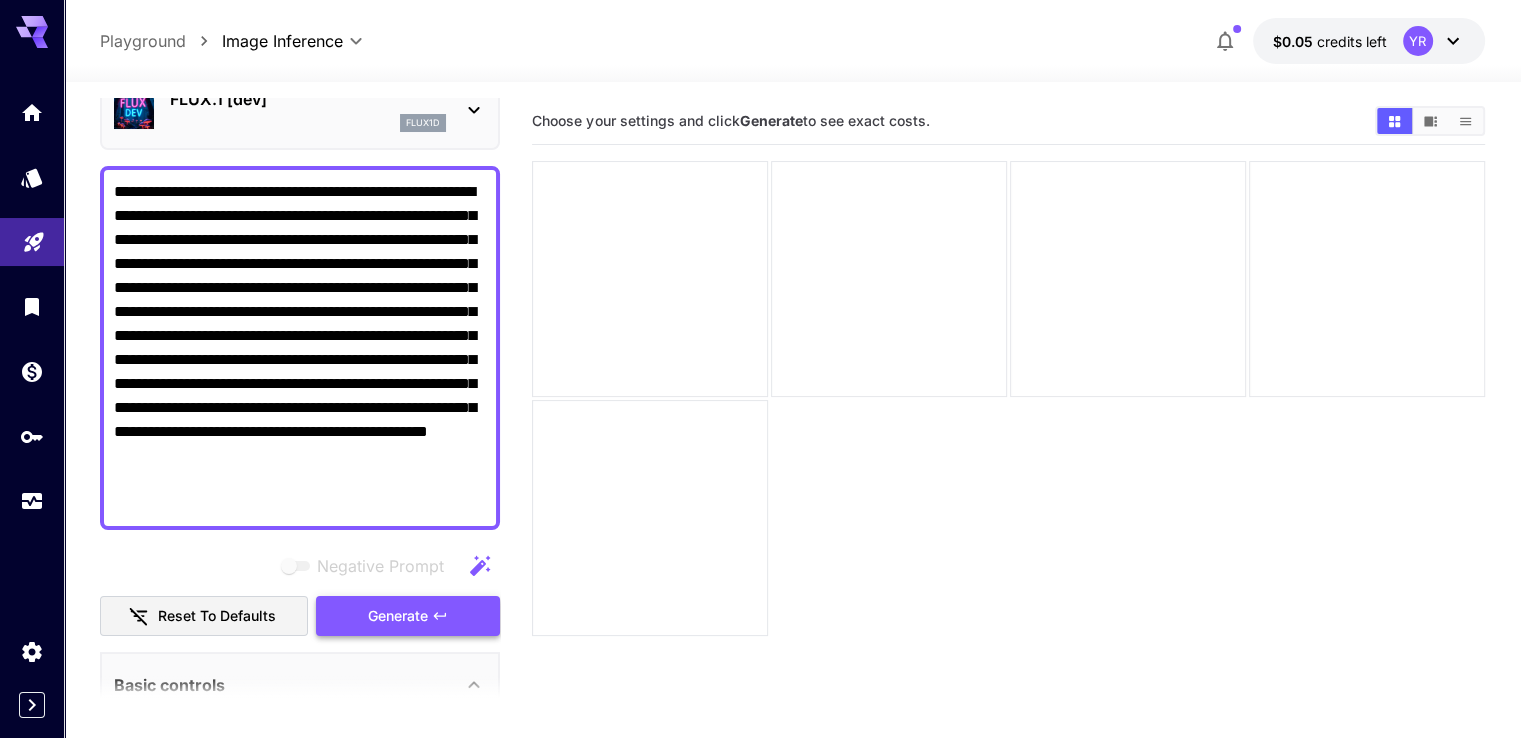 click on "Generate" at bounding box center [408, 616] 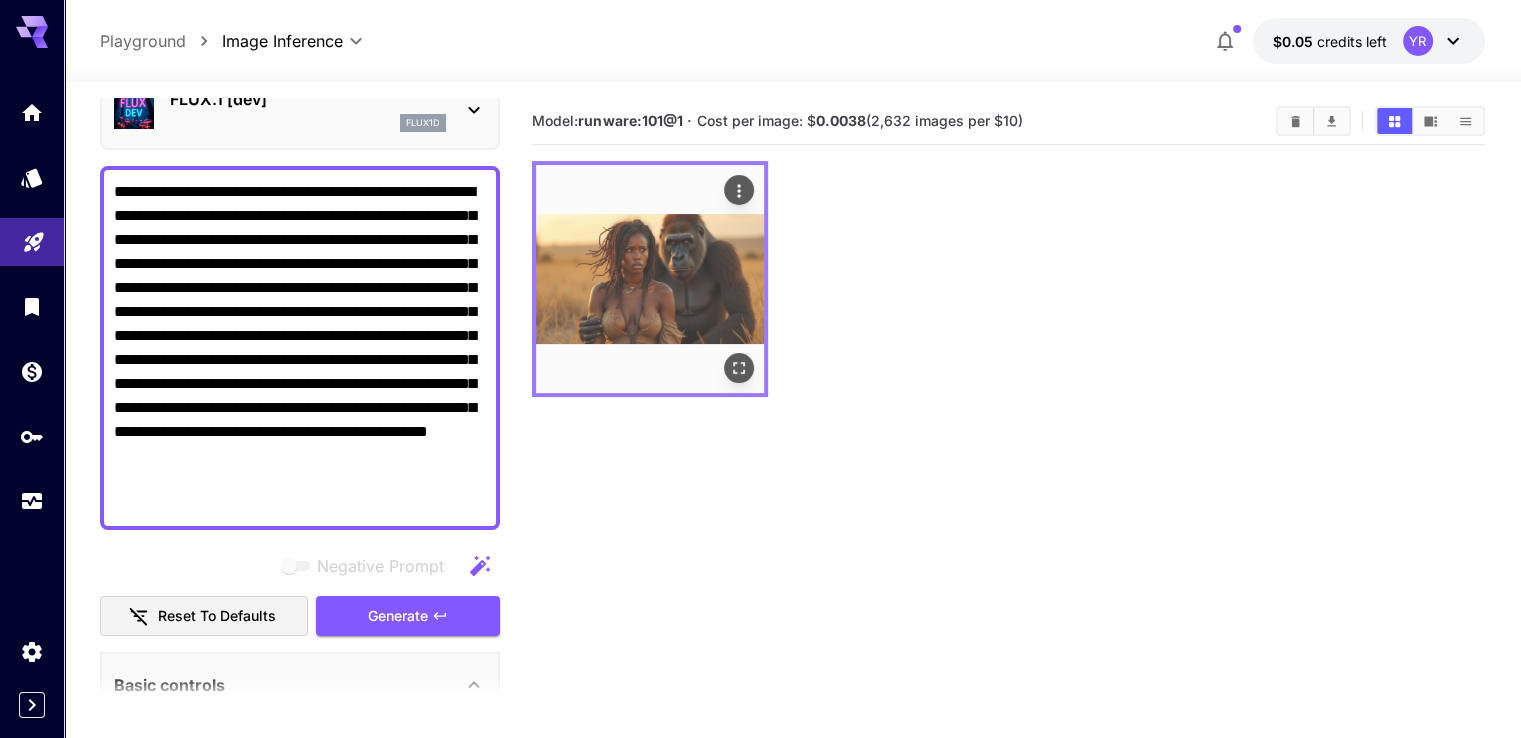 click 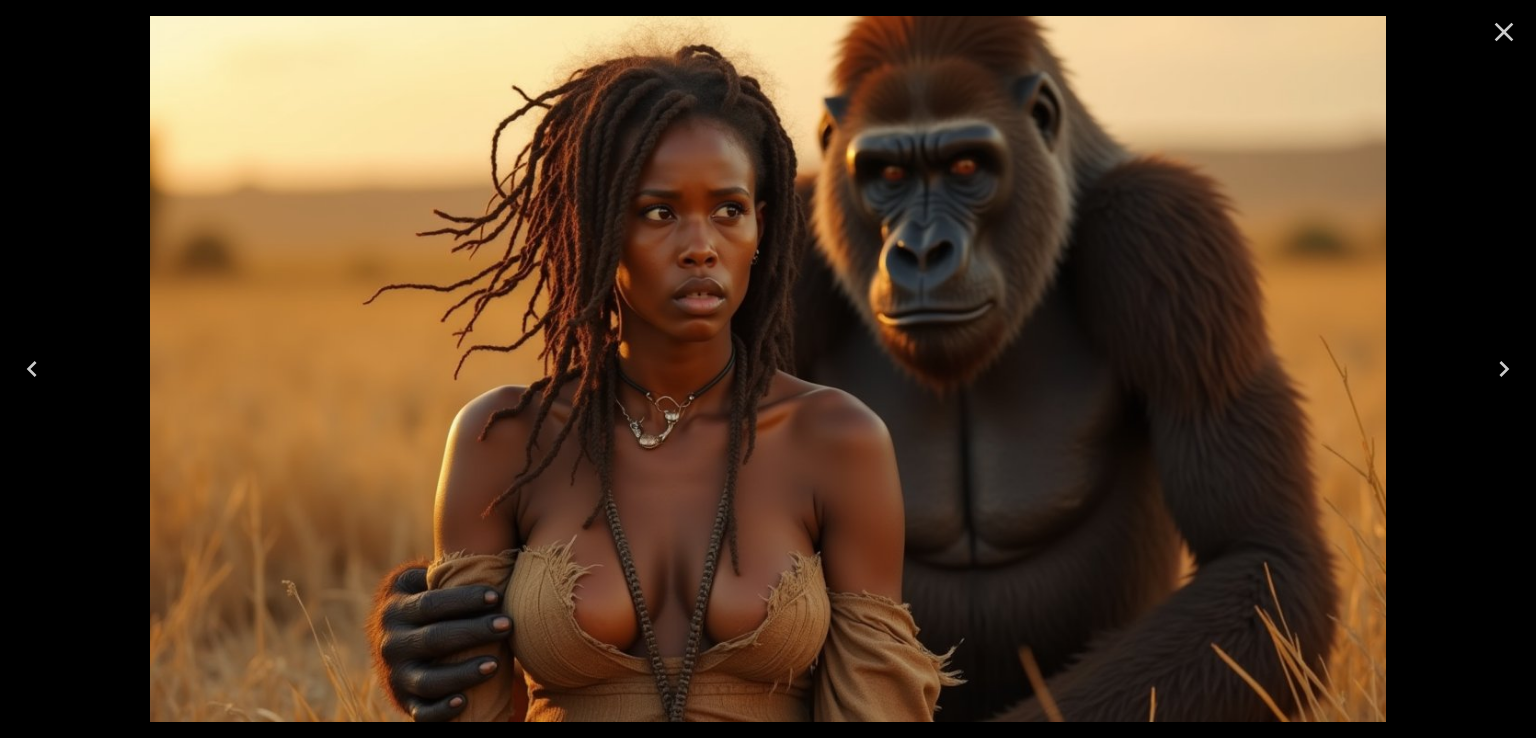 click 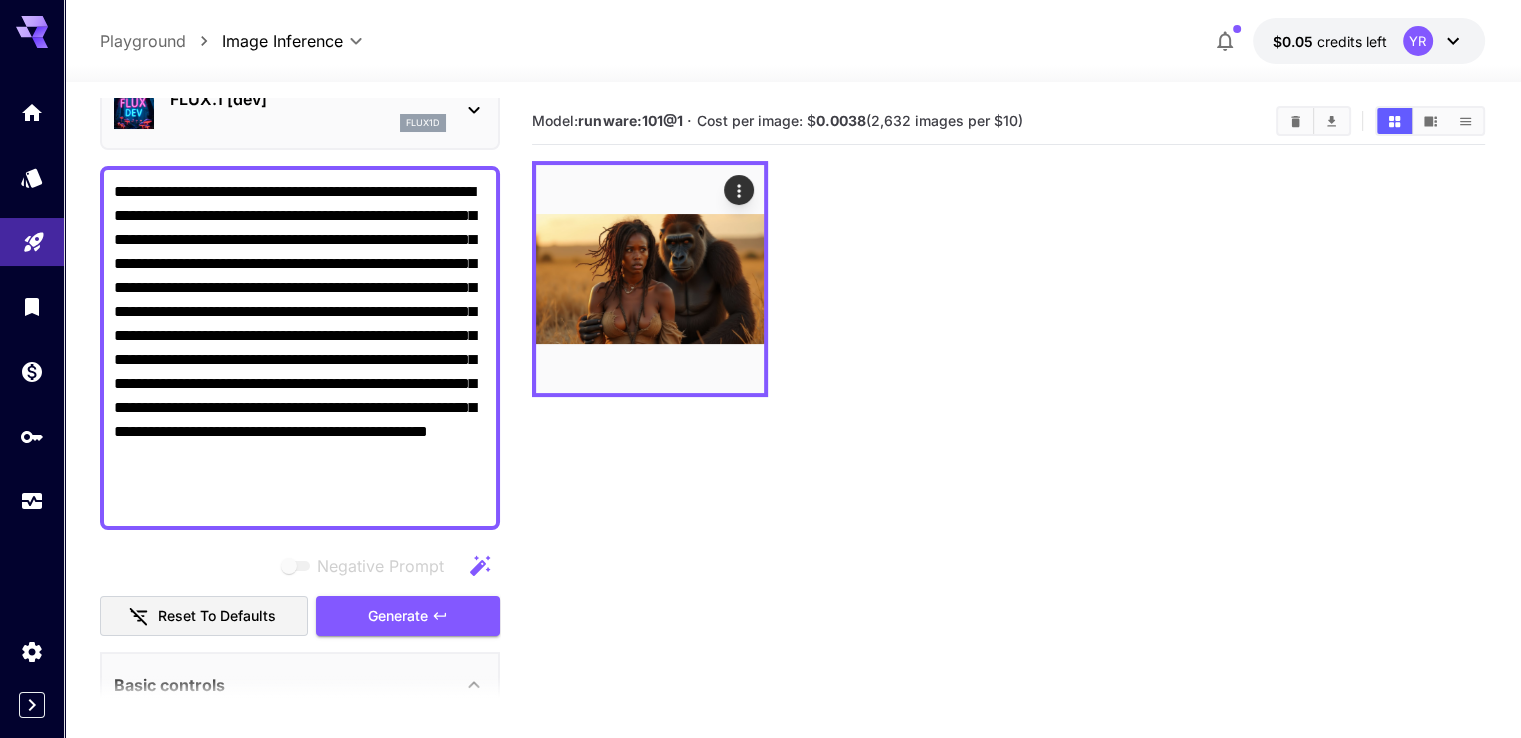 click on "**********" at bounding box center [300, 348] 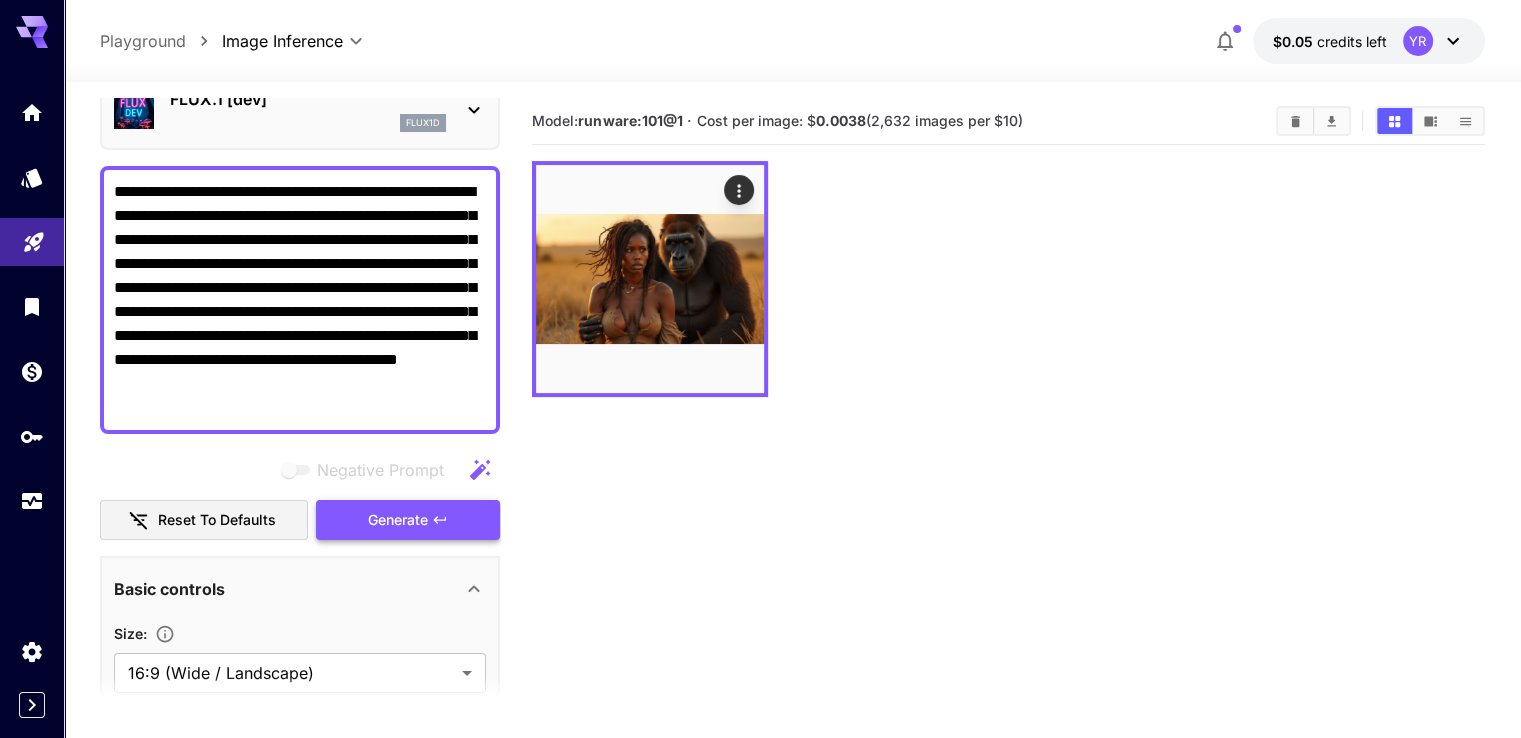 click on "Generate" at bounding box center (398, 520) 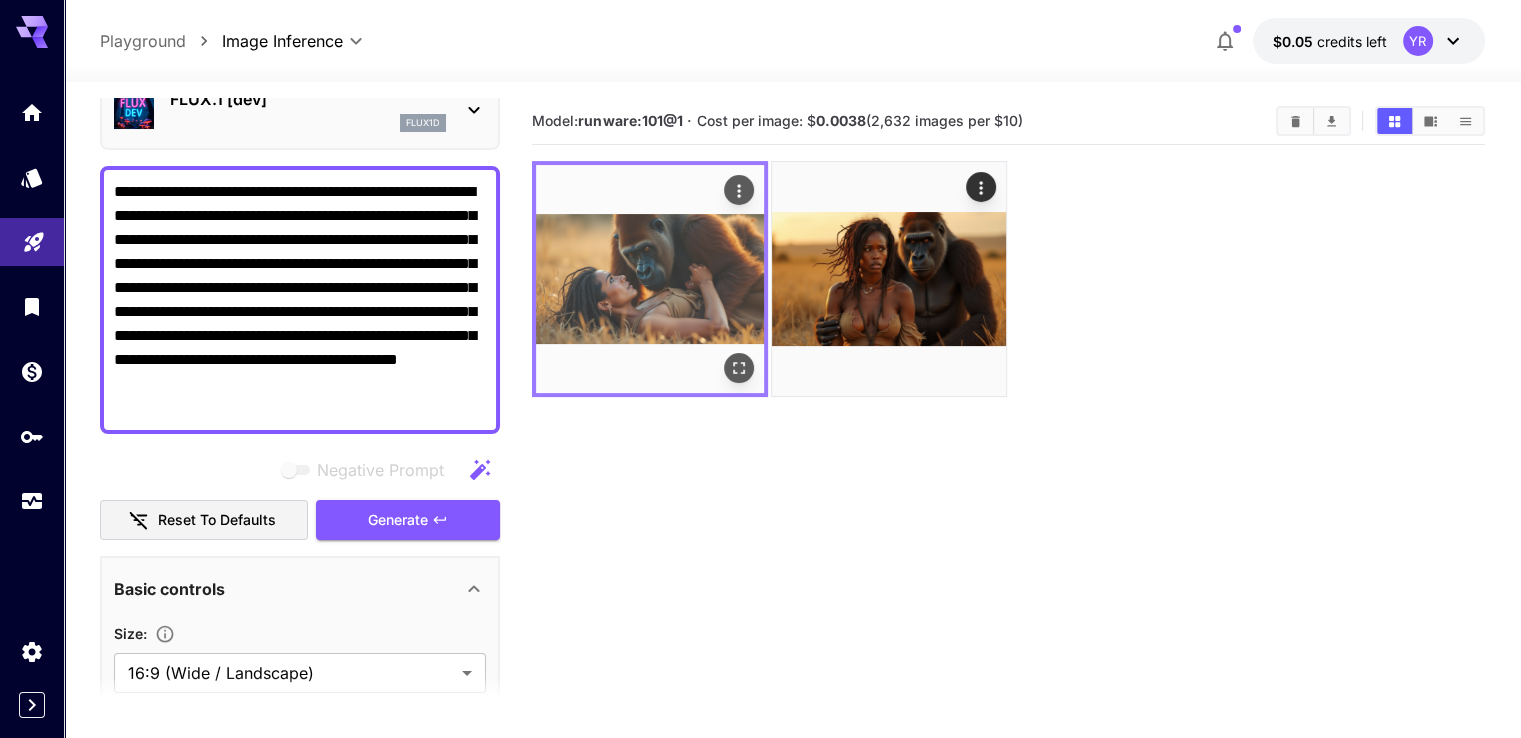 click at bounding box center [739, 368] 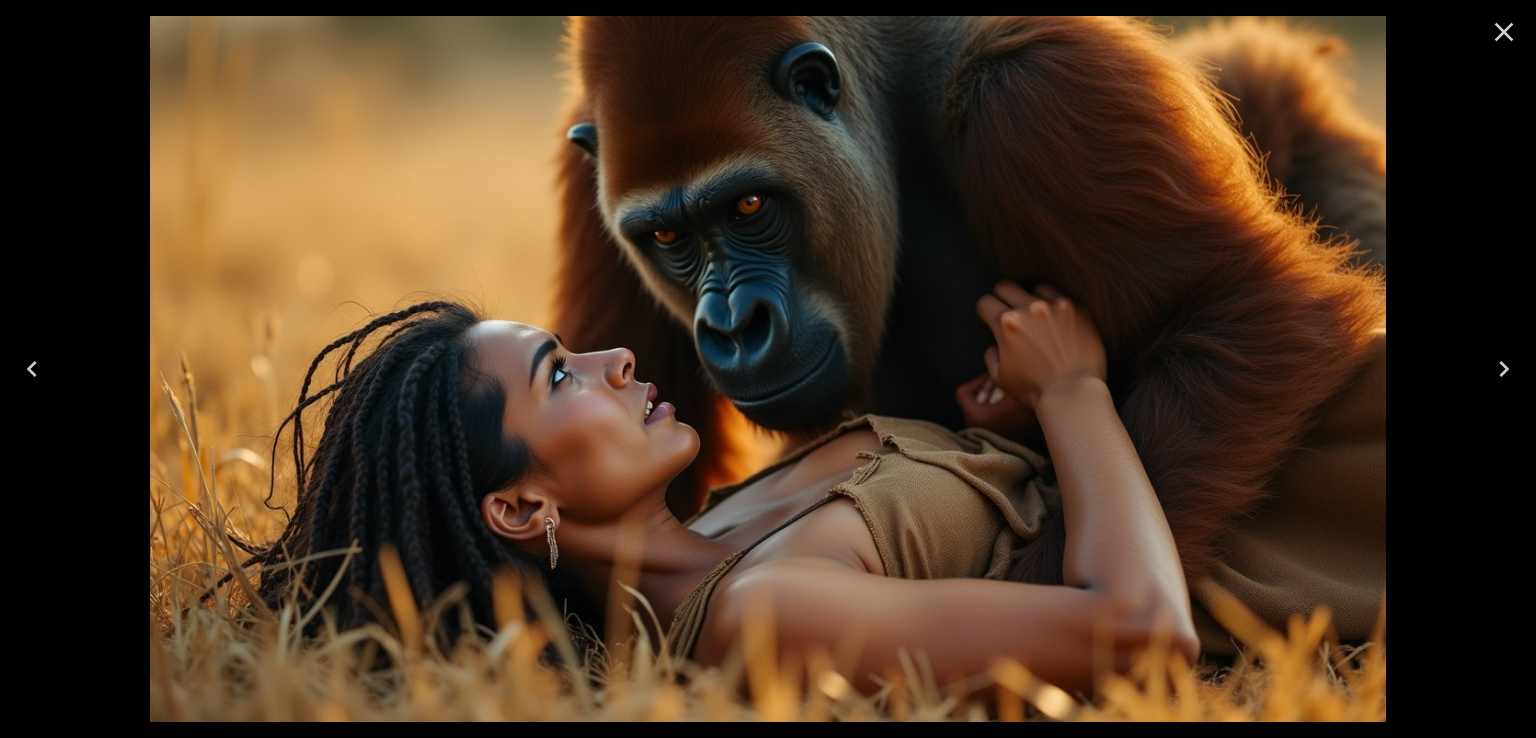 click 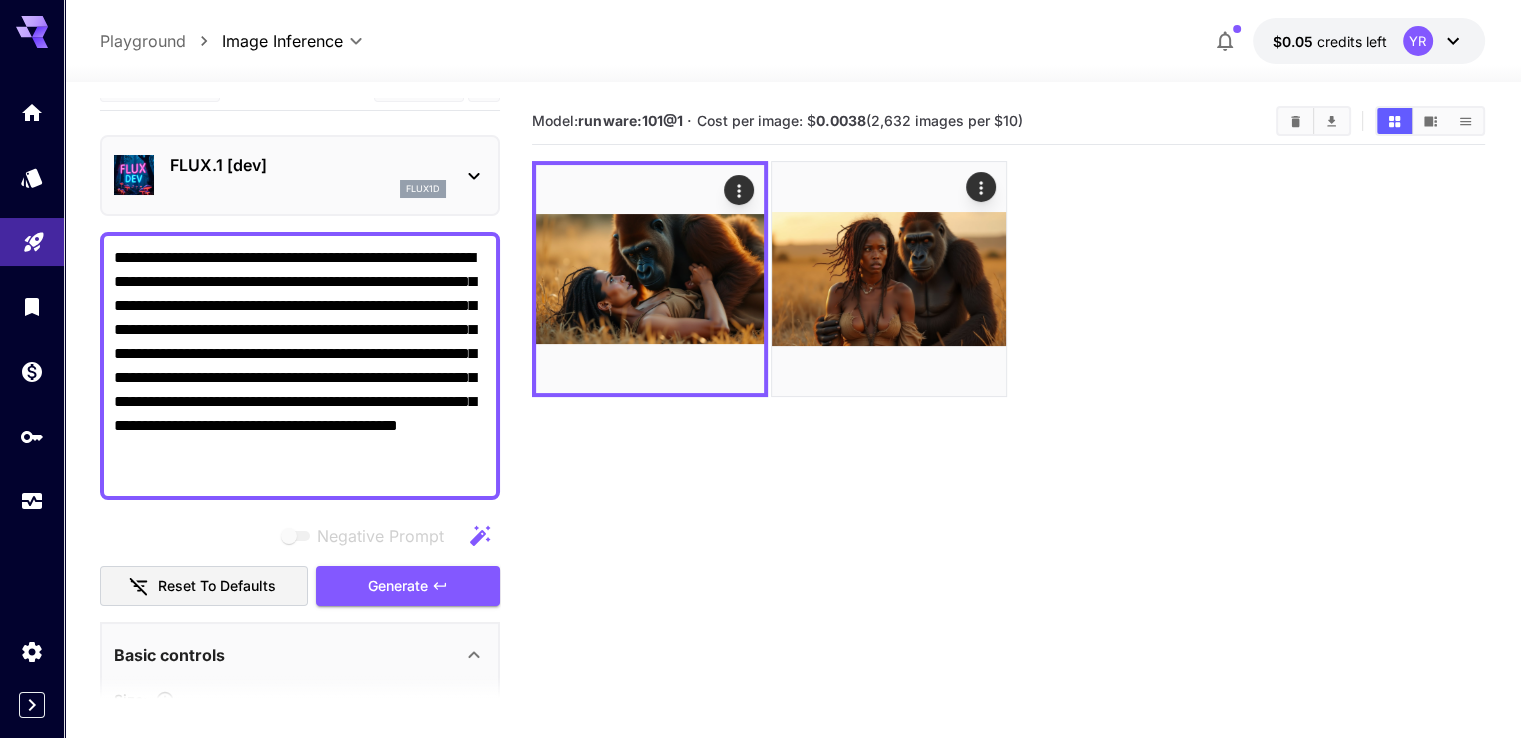 scroll, scrollTop: 0, scrollLeft: 0, axis: both 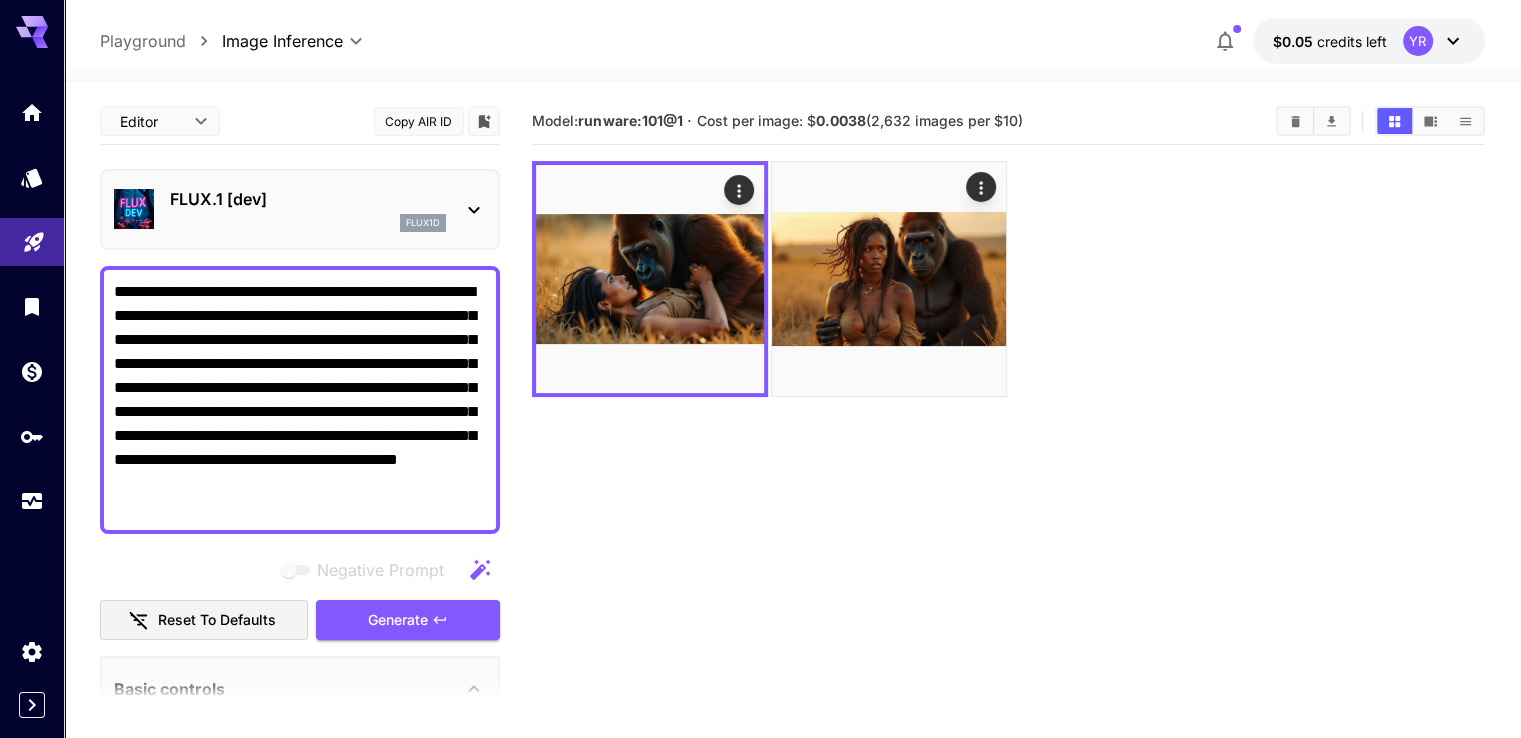 click on "**********" at bounding box center [300, 400] 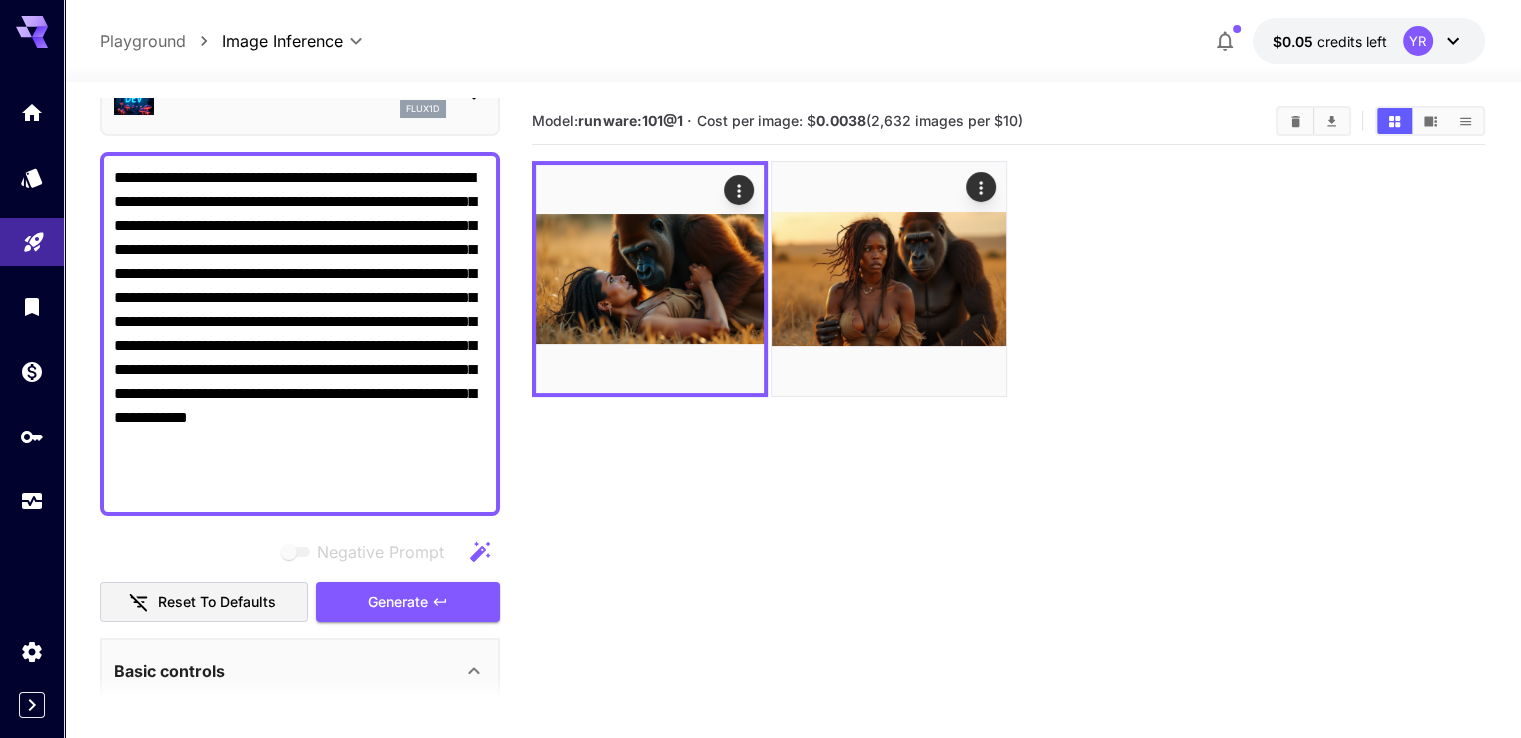 scroll, scrollTop: 200, scrollLeft: 0, axis: vertical 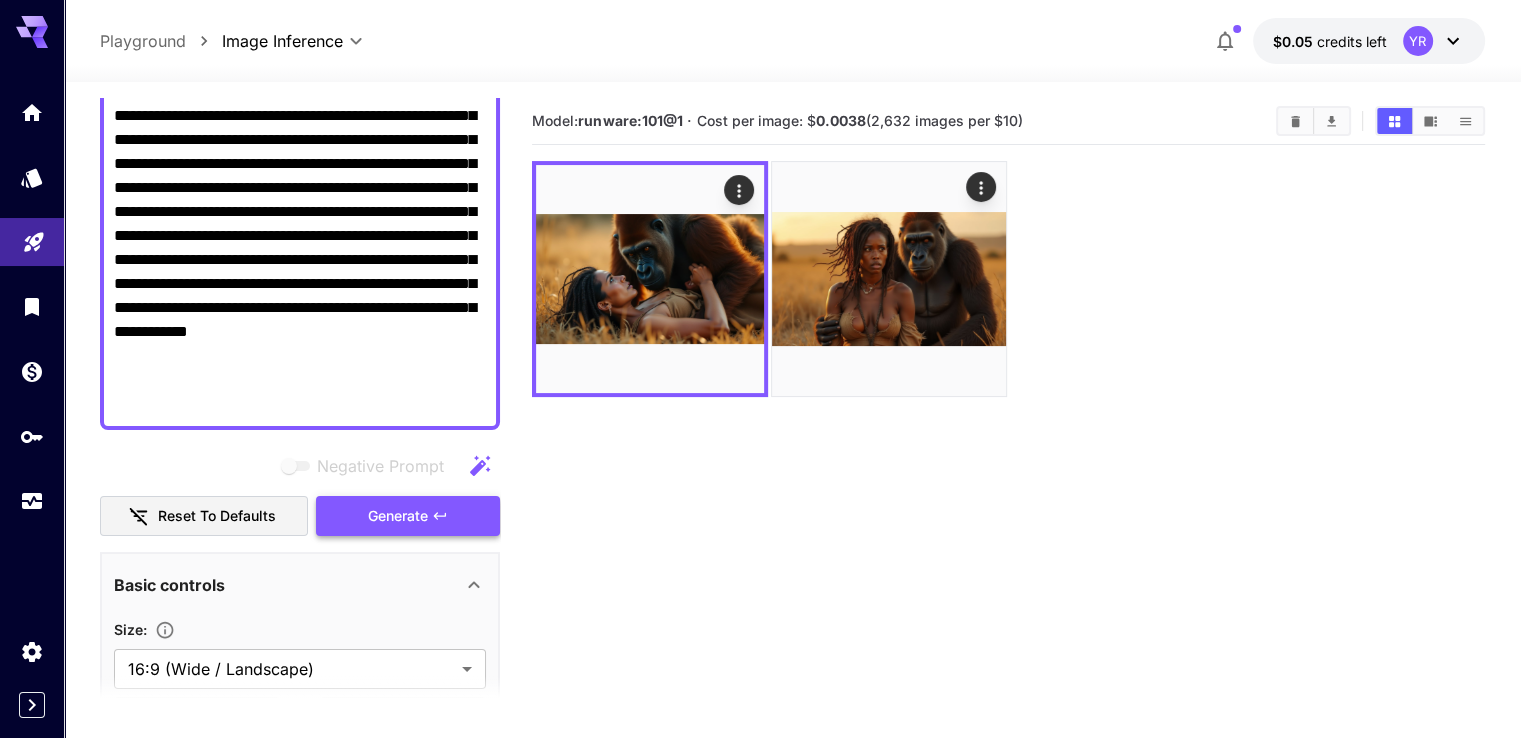 click on "Generate" at bounding box center (398, 516) 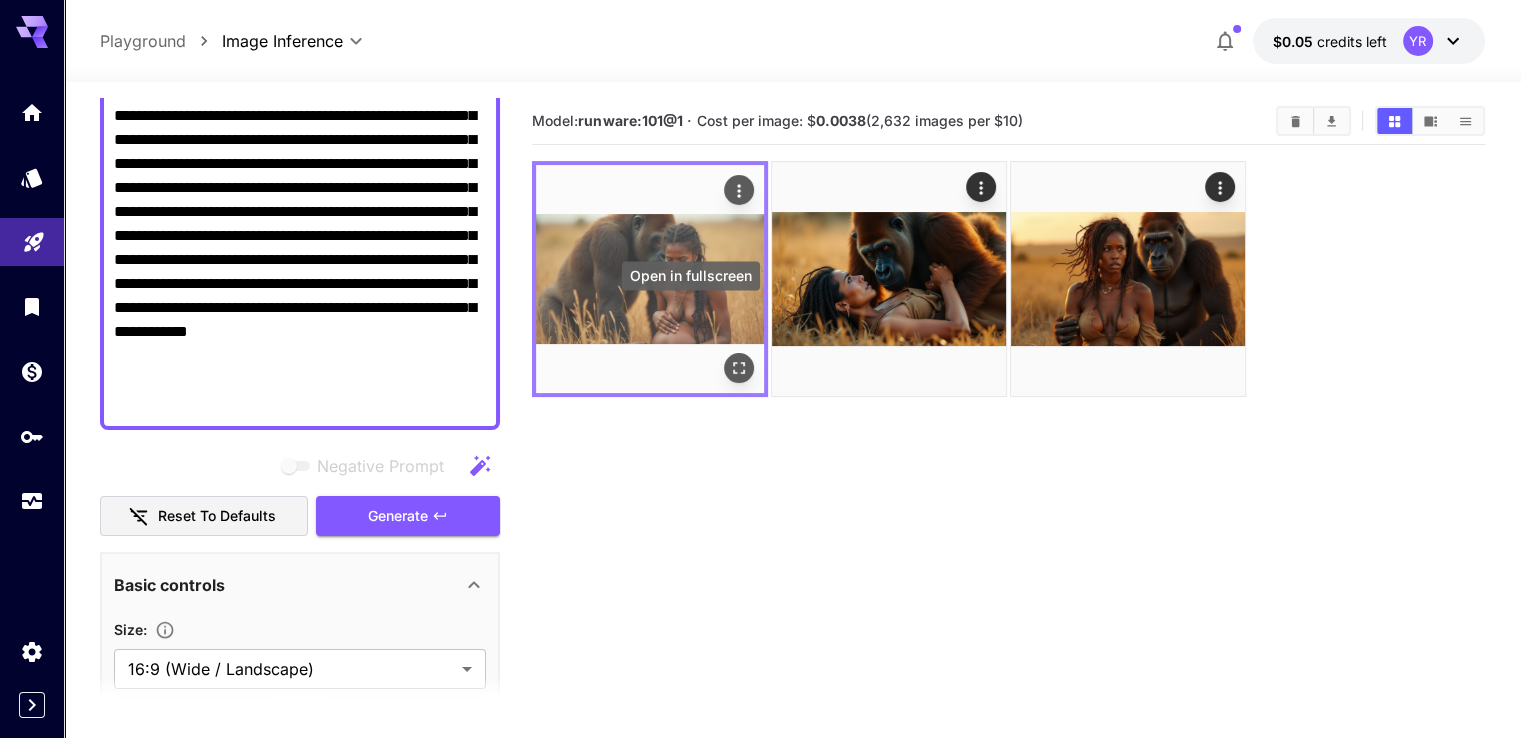 click 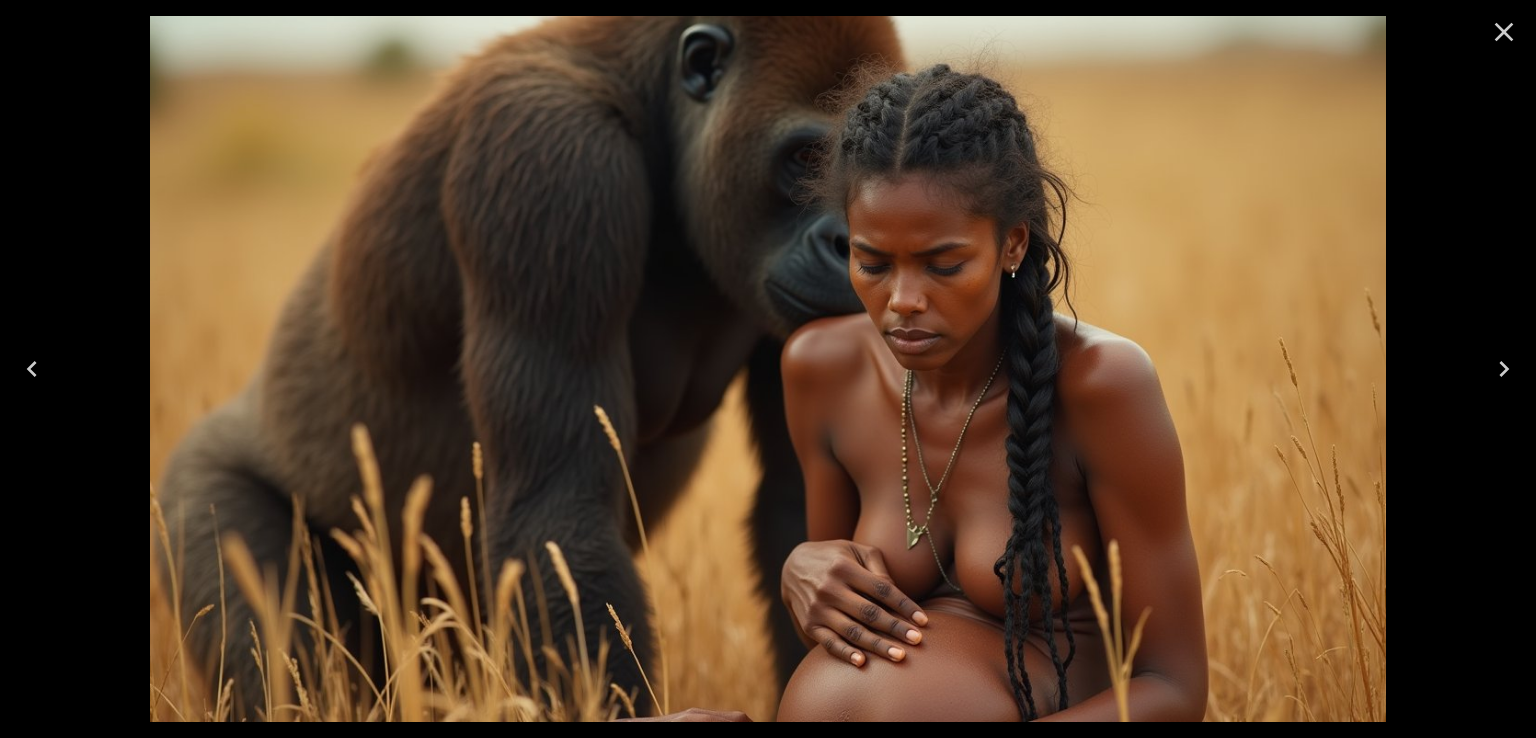 click 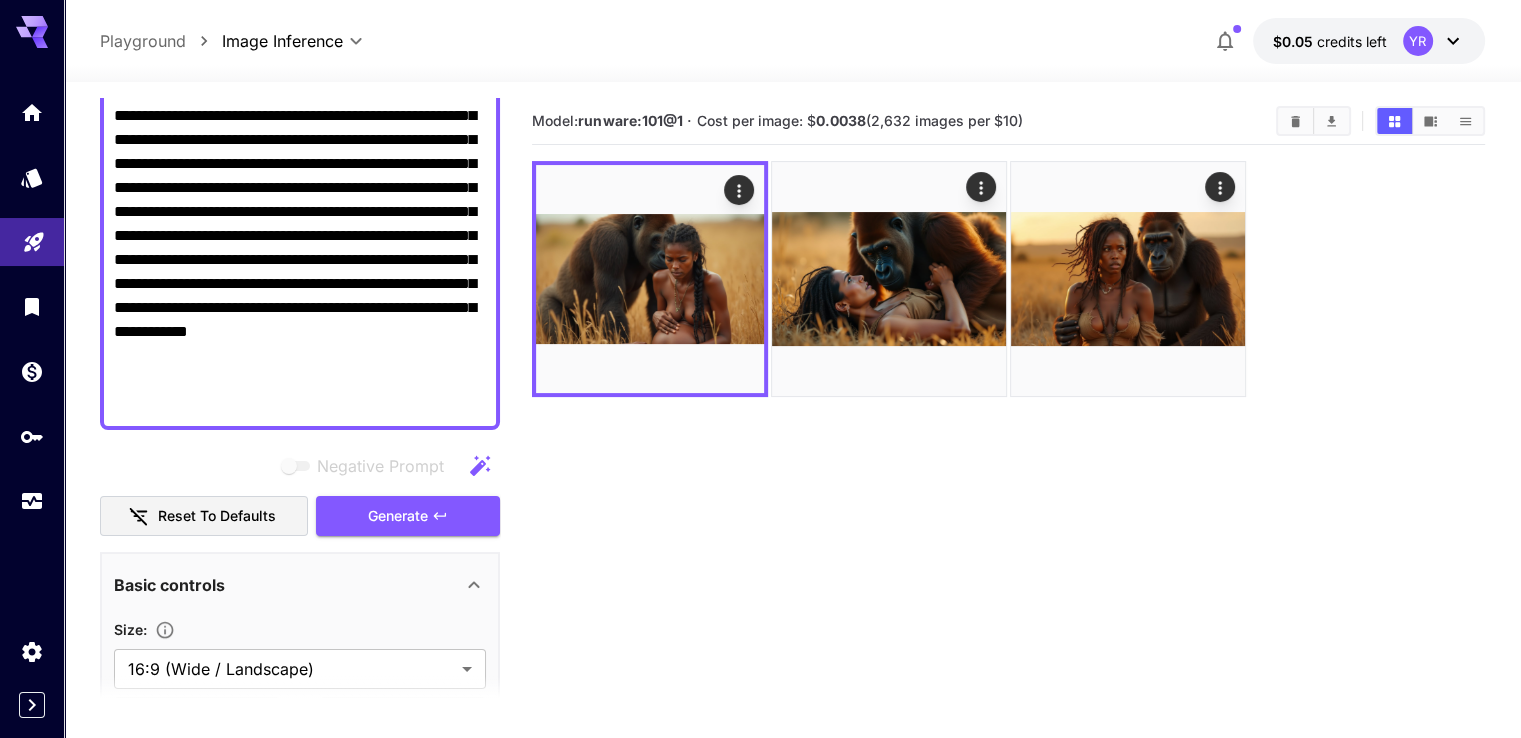 click on "**********" at bounding box center (300, 248) 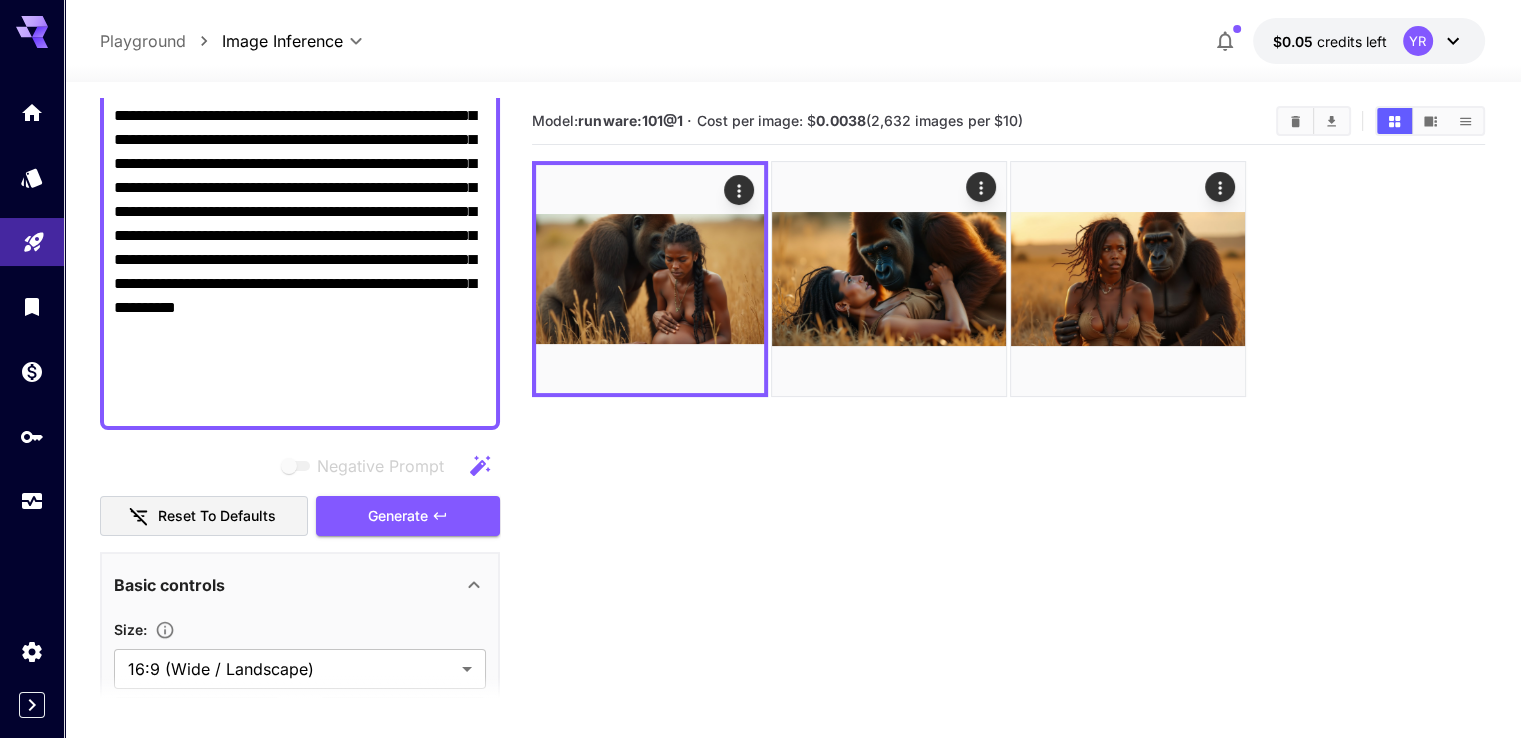 click on "Generate" at bounding box center [398, 516] 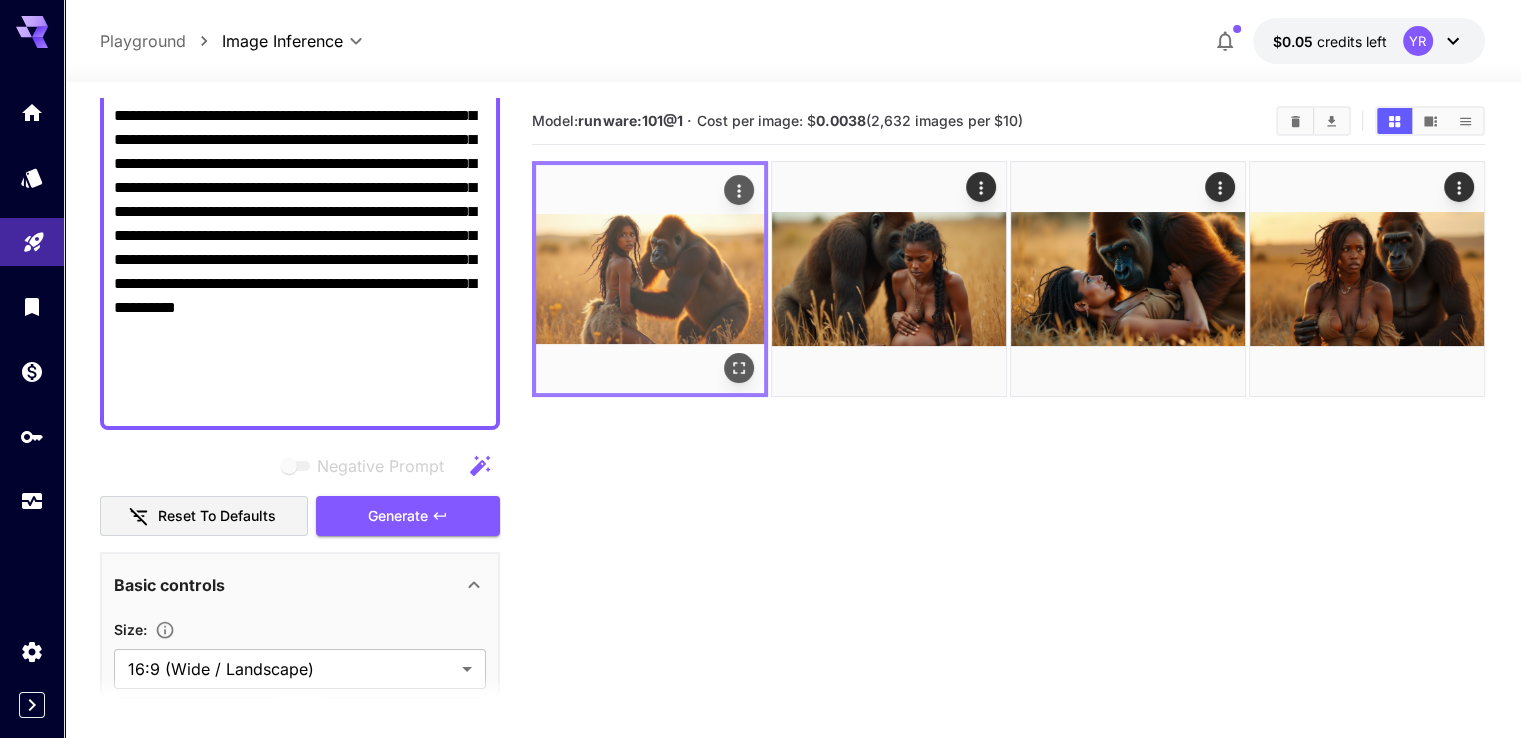 click 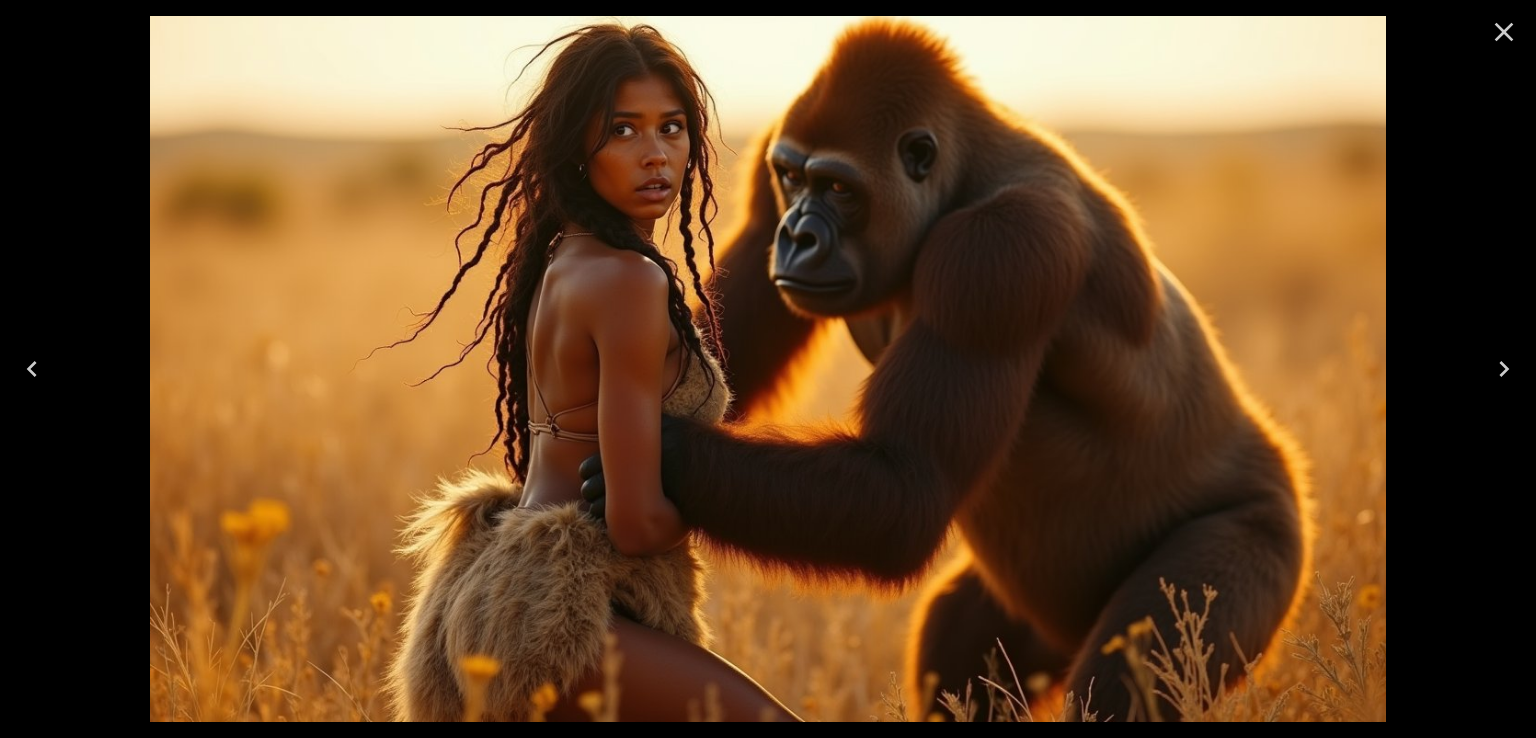 click 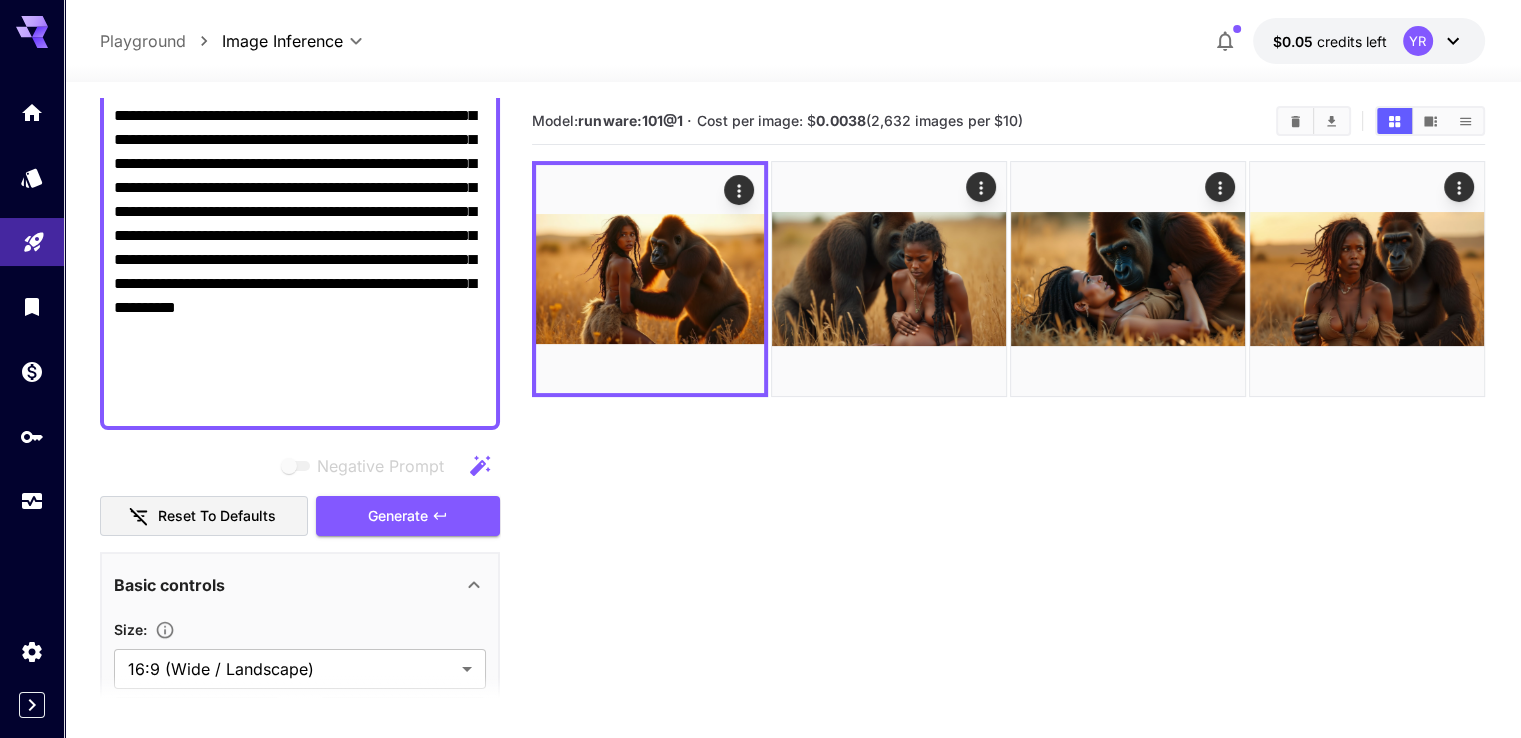 click on "**********" at bounding box center (300, 248) 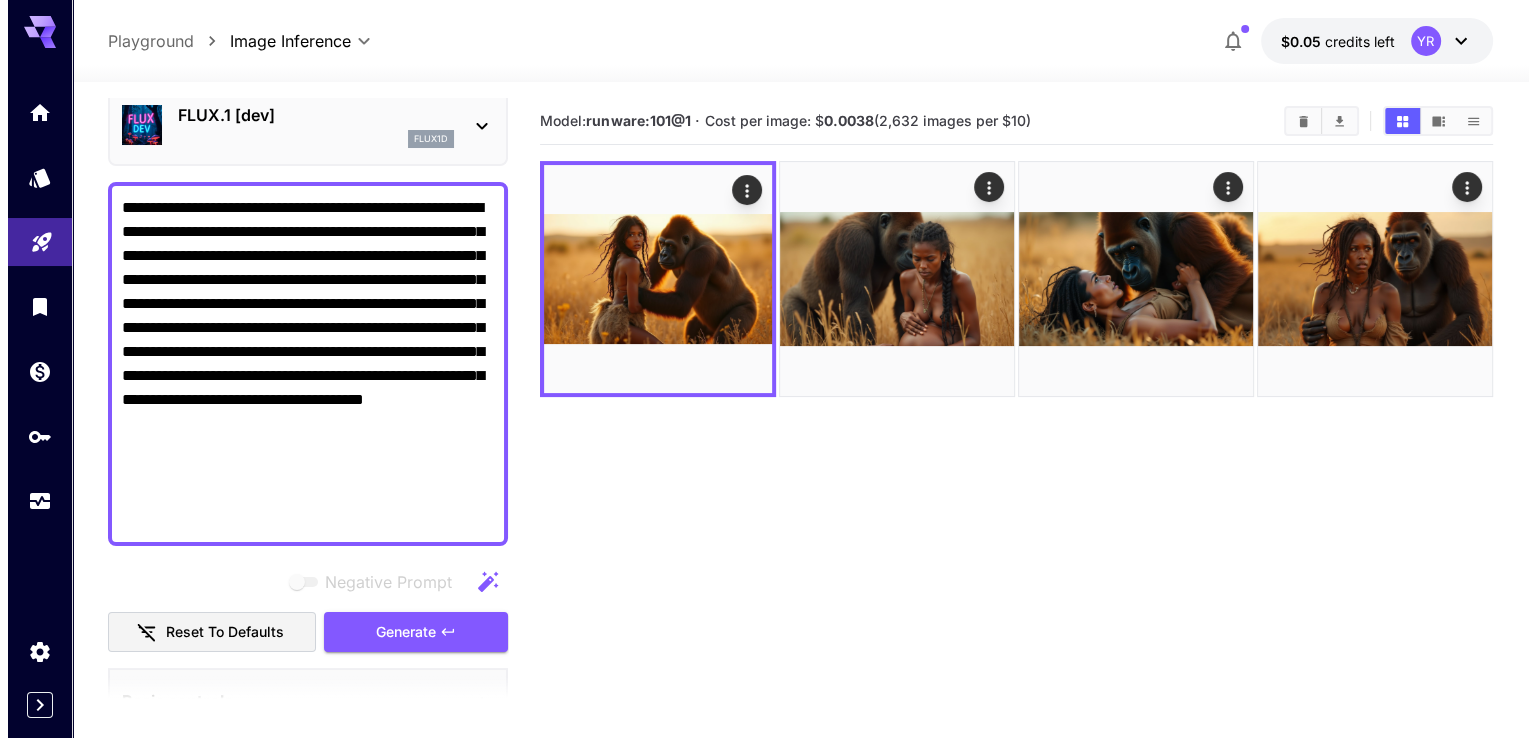 scroll, scrollTop: 0, scrollLeft: 0, axis: both 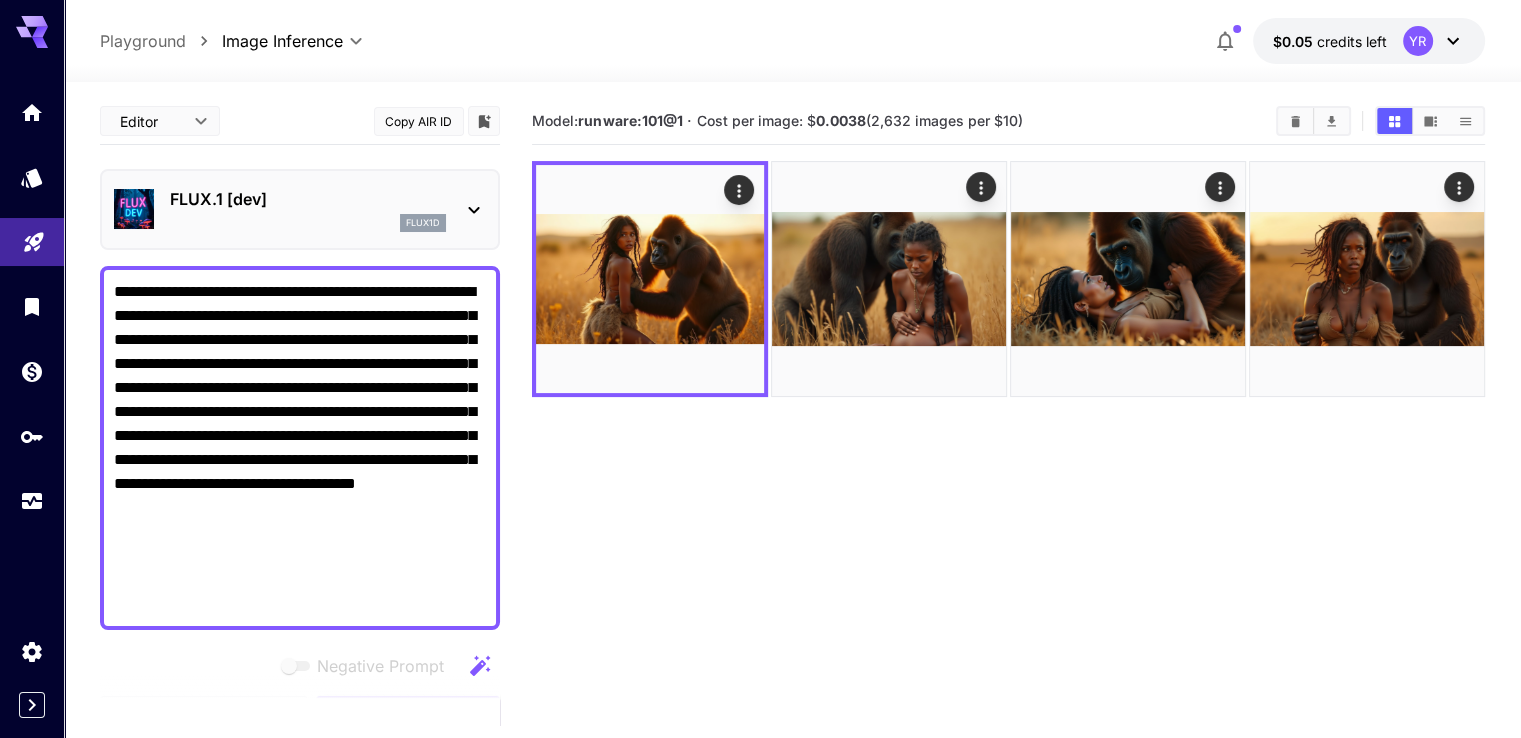 type on "**********" 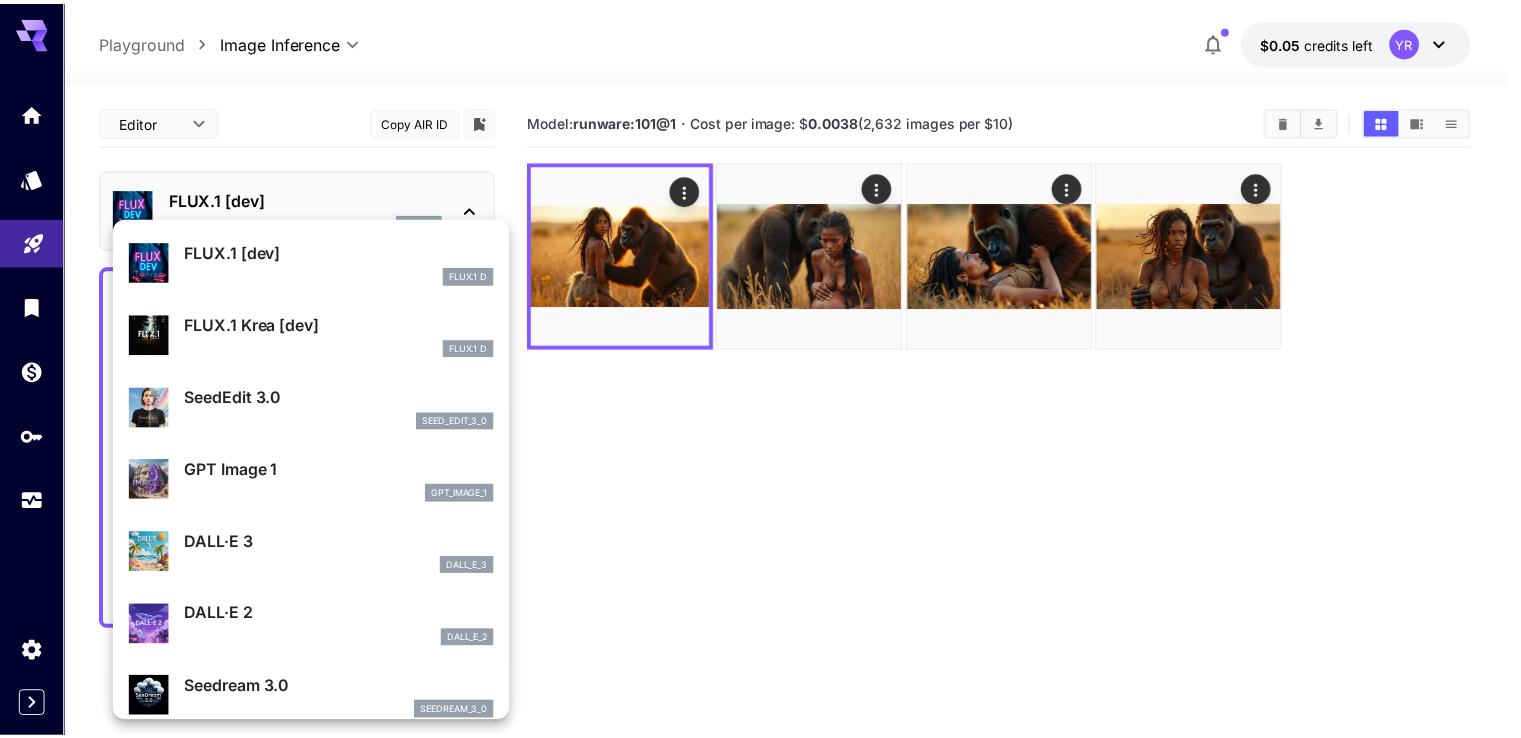 scroll, scrollTop: 100, scrollLeft: 0, axis: vertical 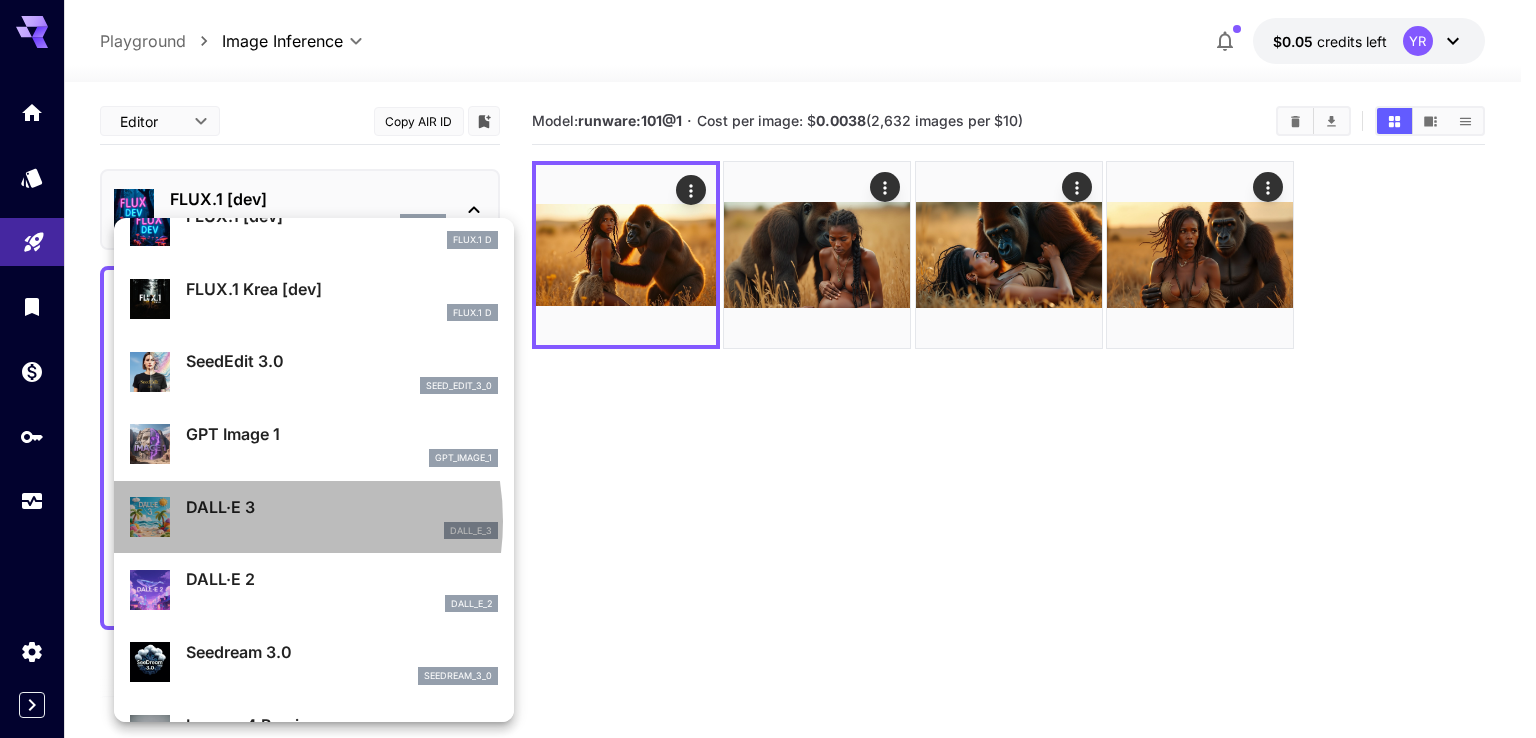 click on "DALL·E 3 dall_e_3" at bounding box center [342, 517] 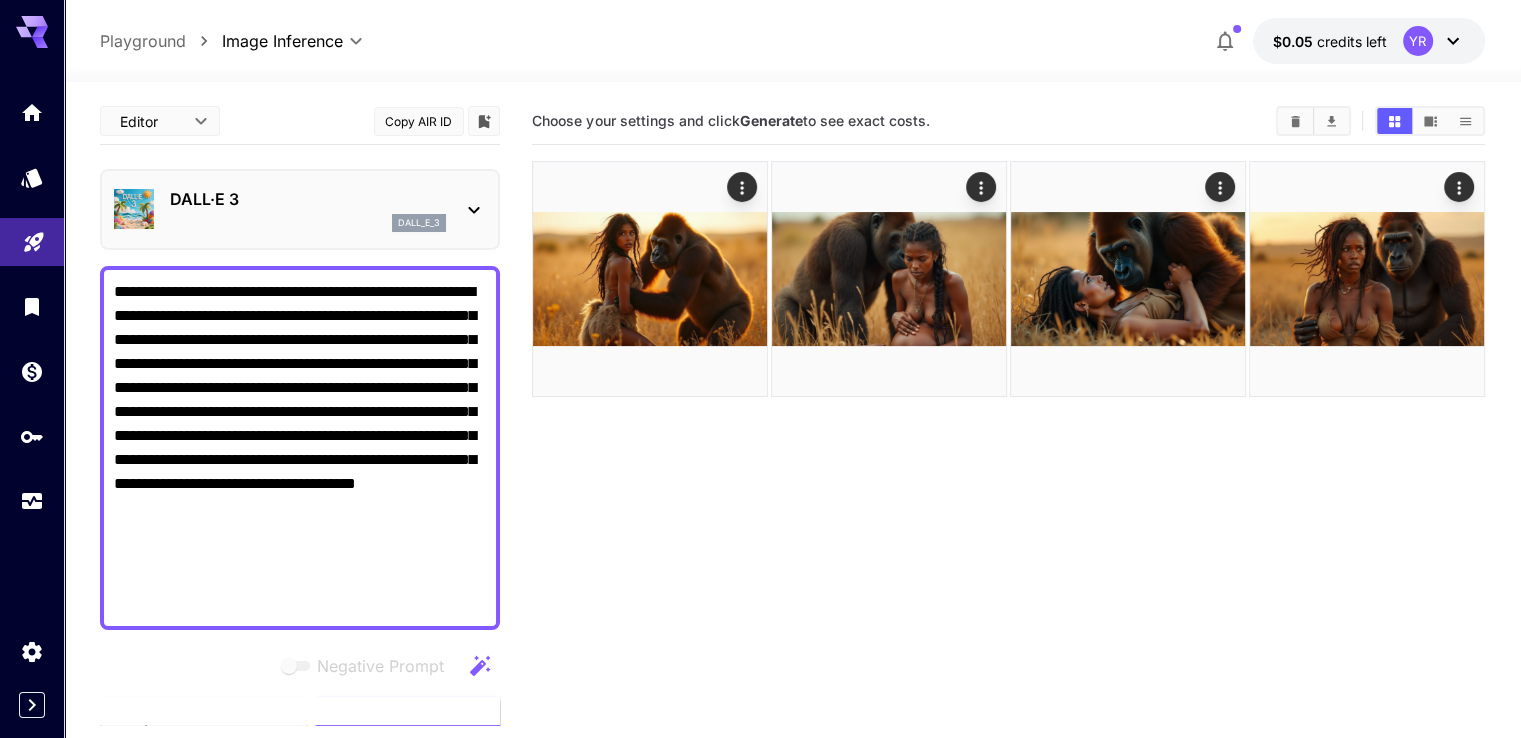 scroll, scrollTop: 200, scrollLeft: 0, axis: vertical 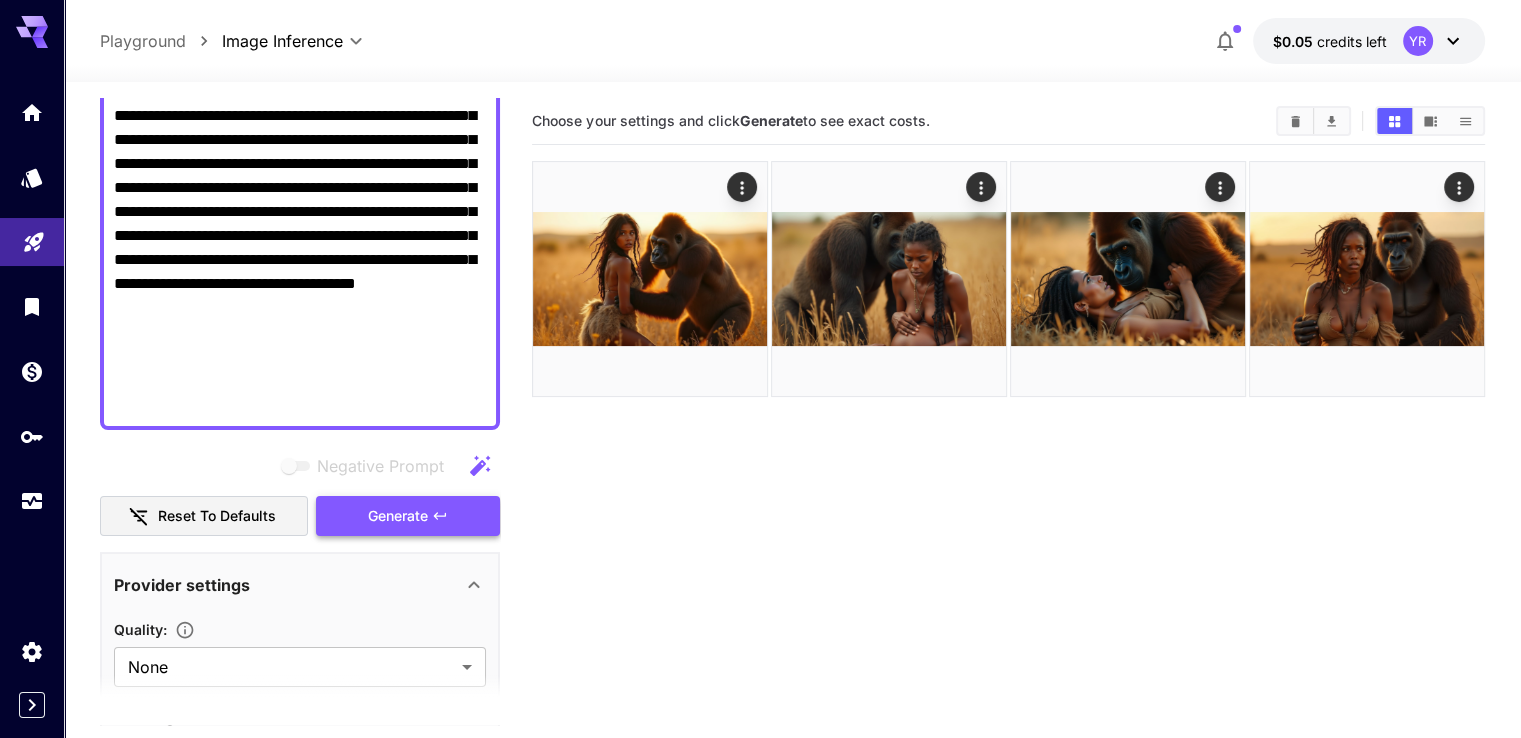 click on "Generate" at bounding box center [398, 516] 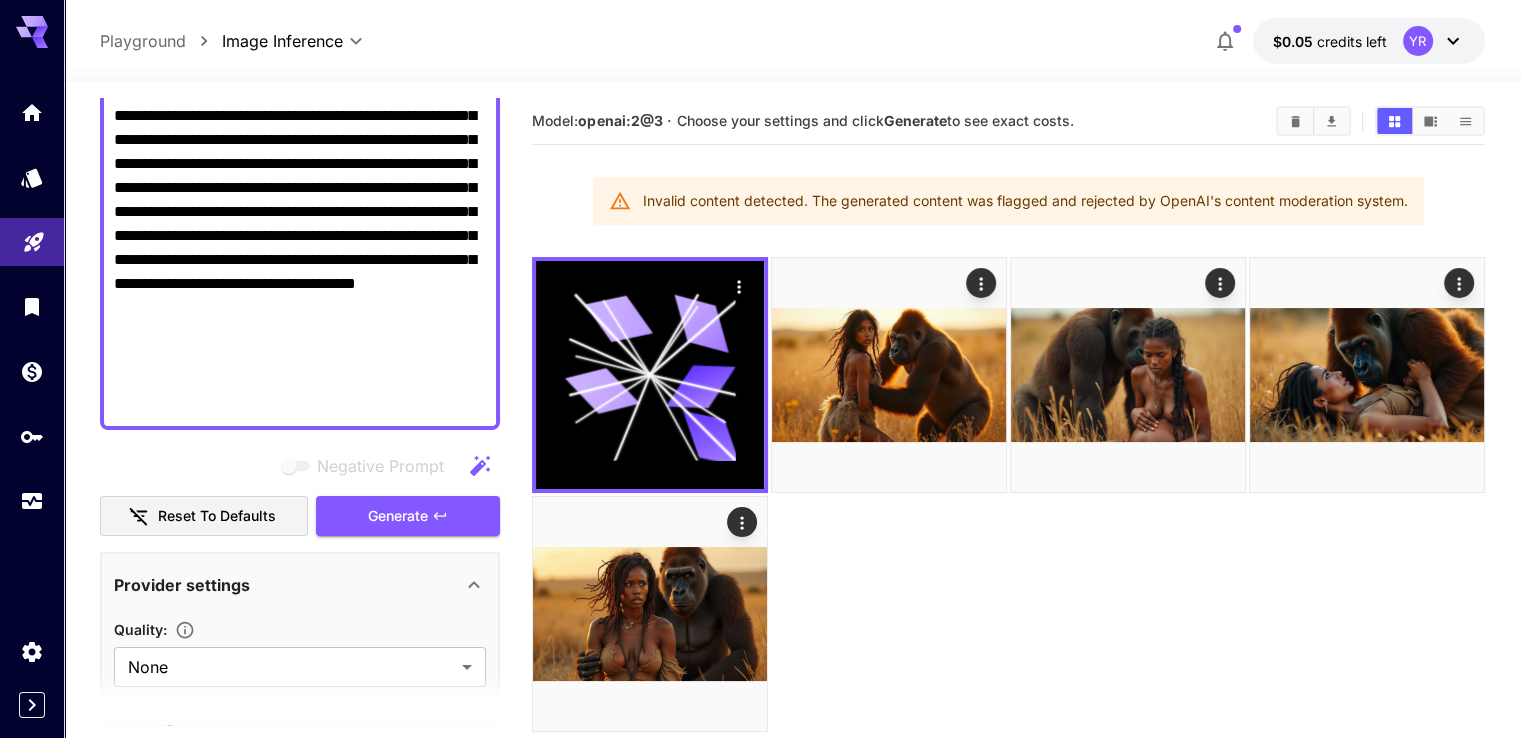 click on "**********" at bounding box center (300, 248) 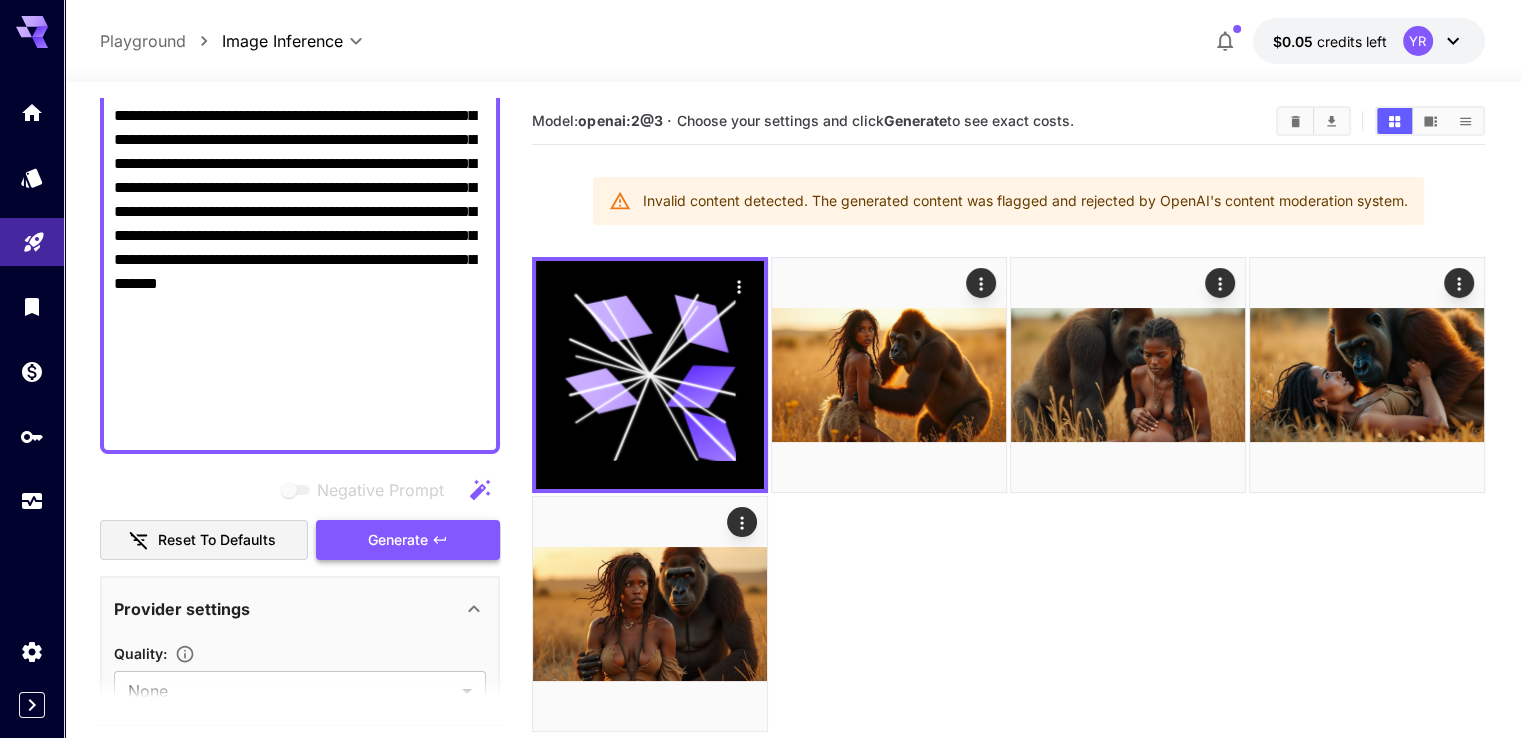 click on "Generate" at bounding box center (398, 540) 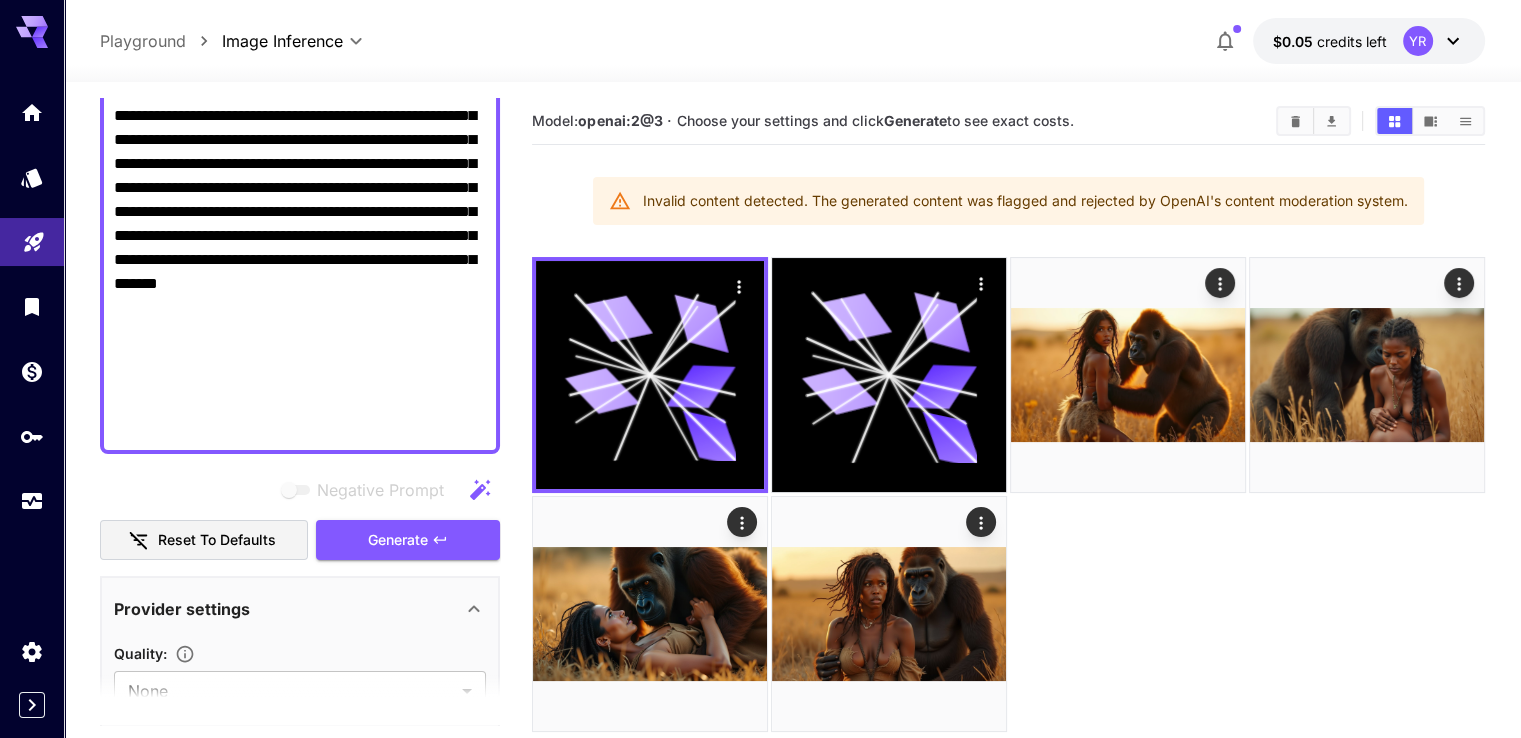 click on "**********" at bounding box center [300, 260] 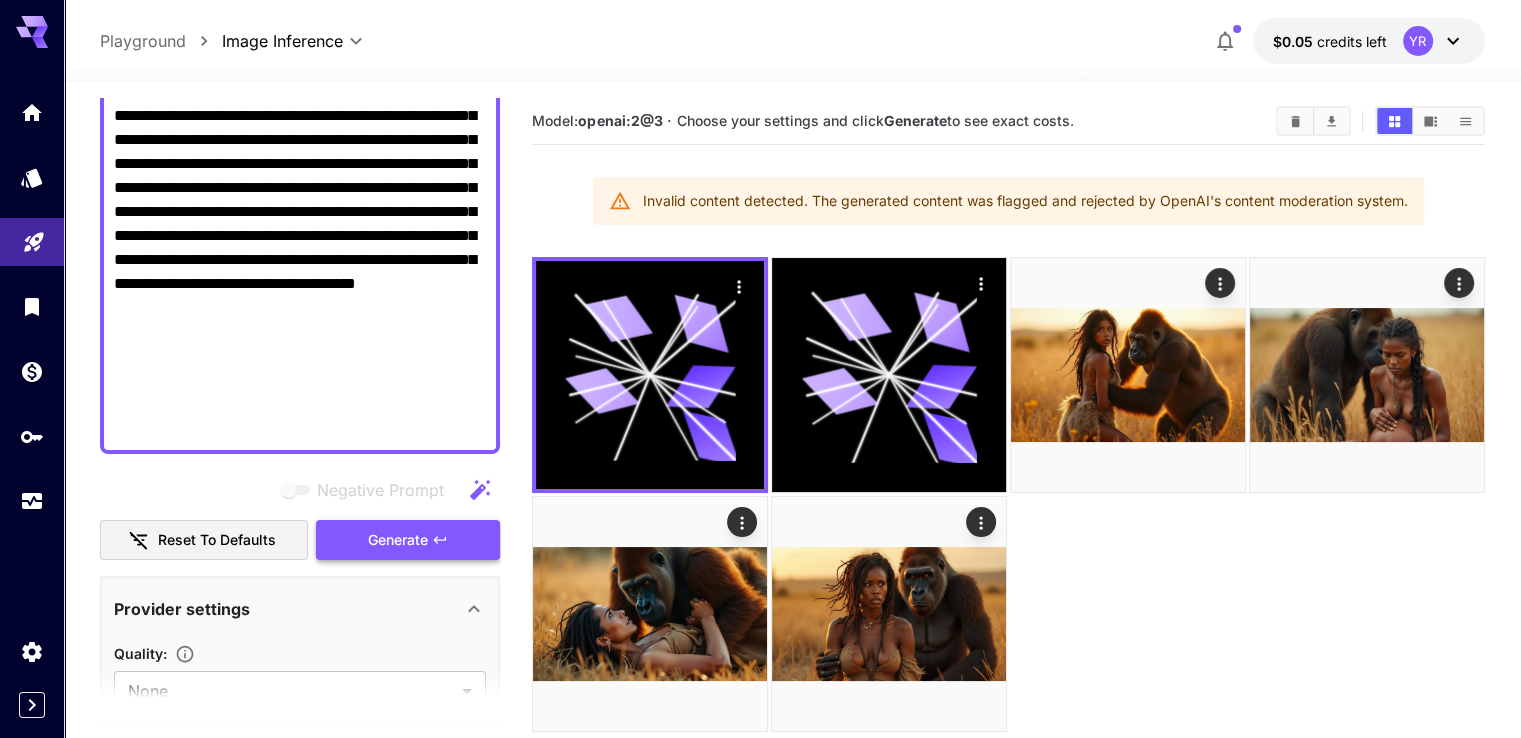 type on "**********" 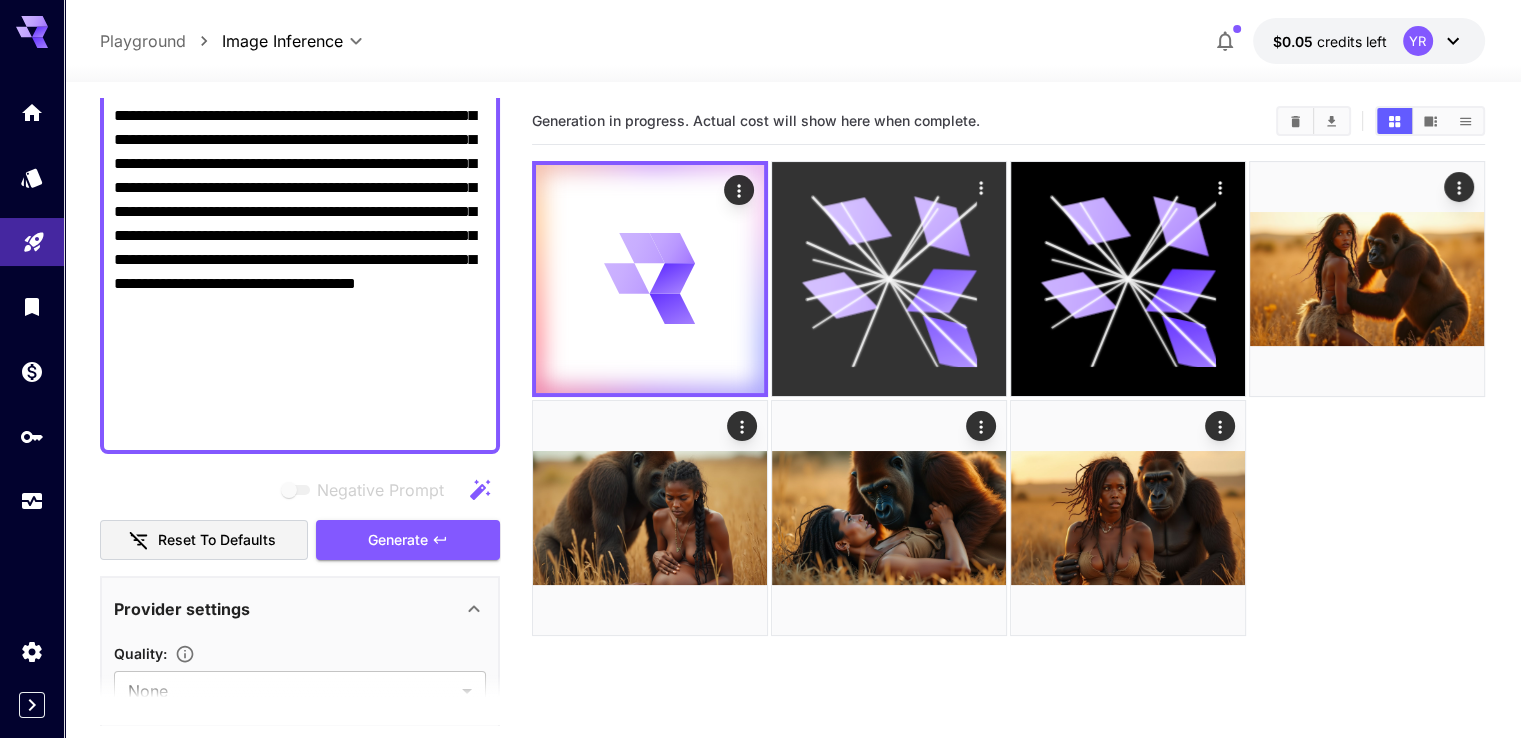 click 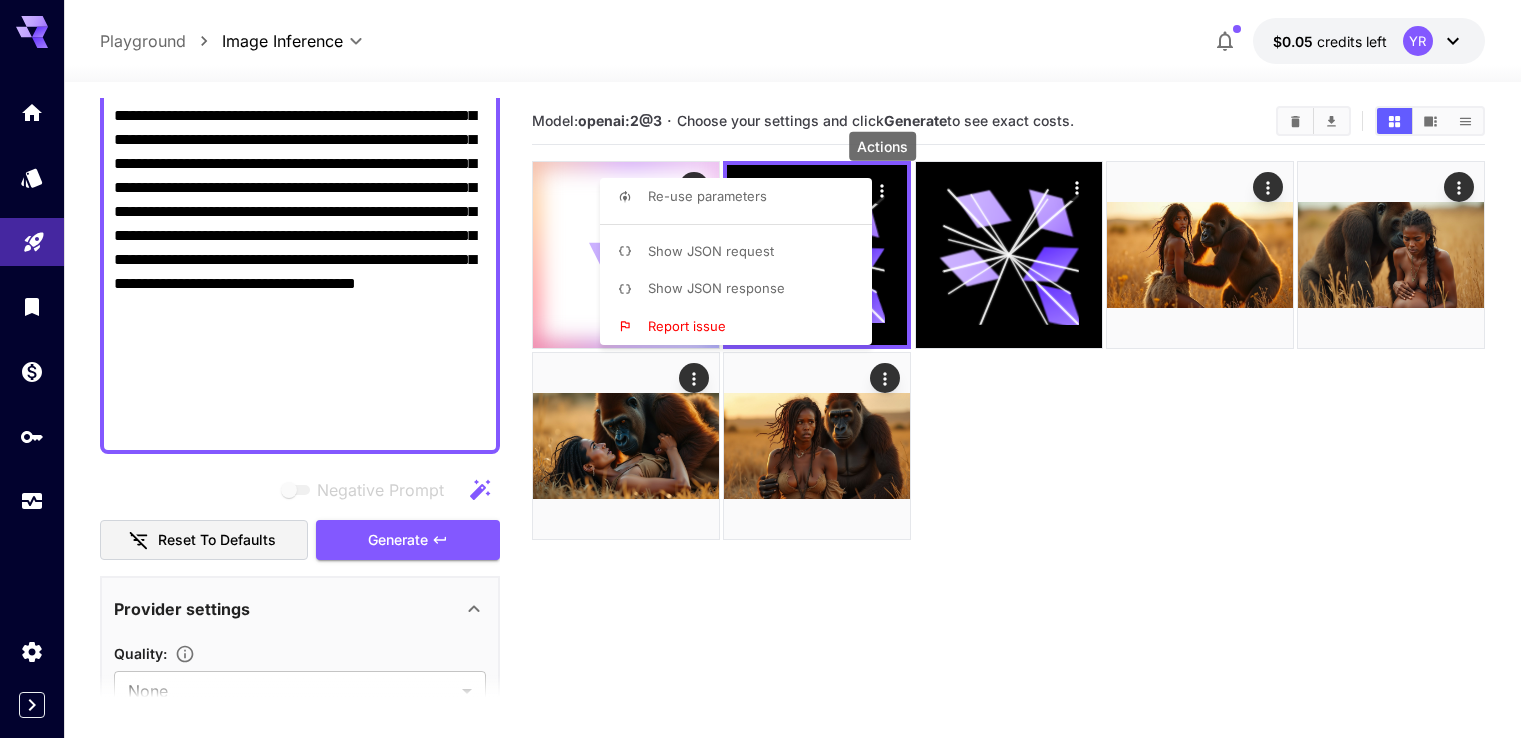 click at bounding box center (768, 369) 